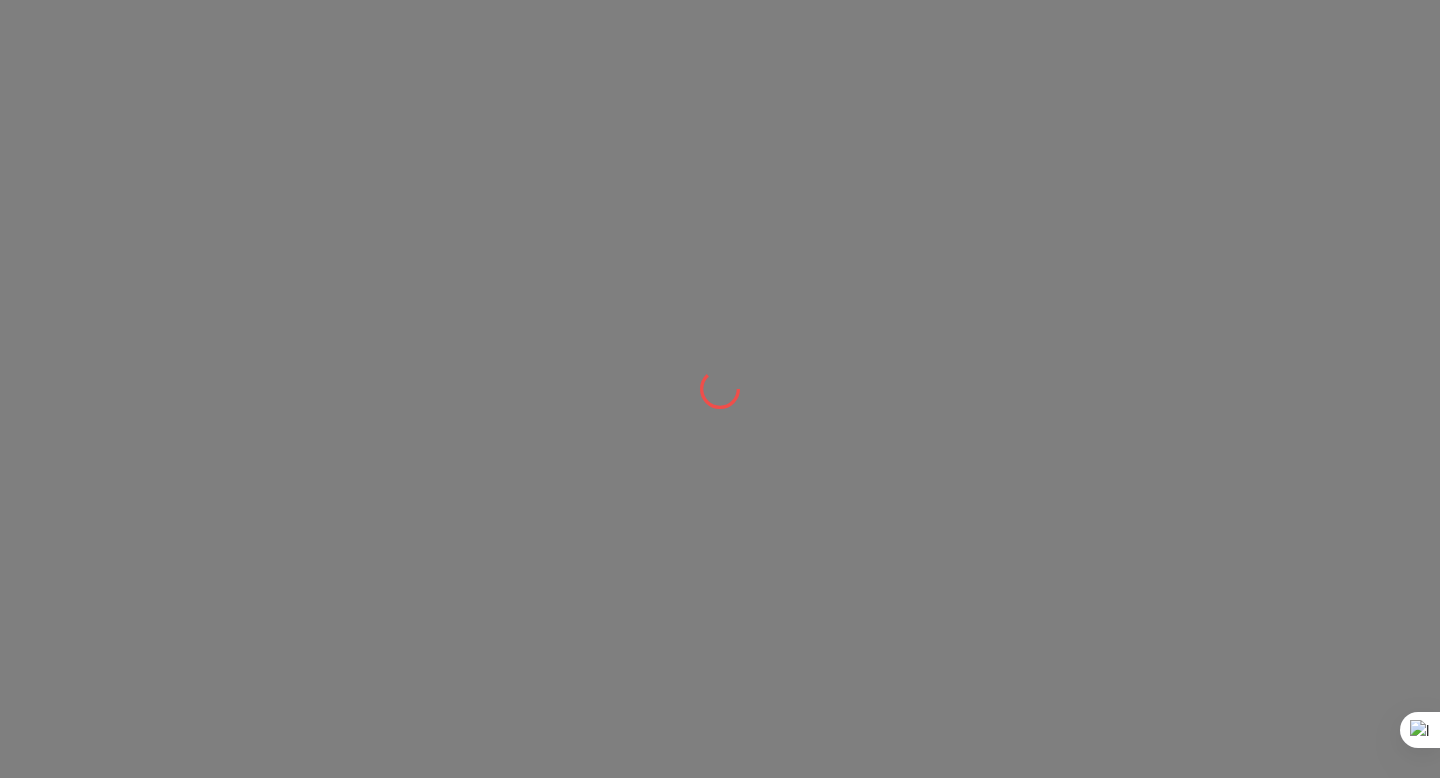 scroll, scrollTop: 0, scrollLeft: 0, axis: both 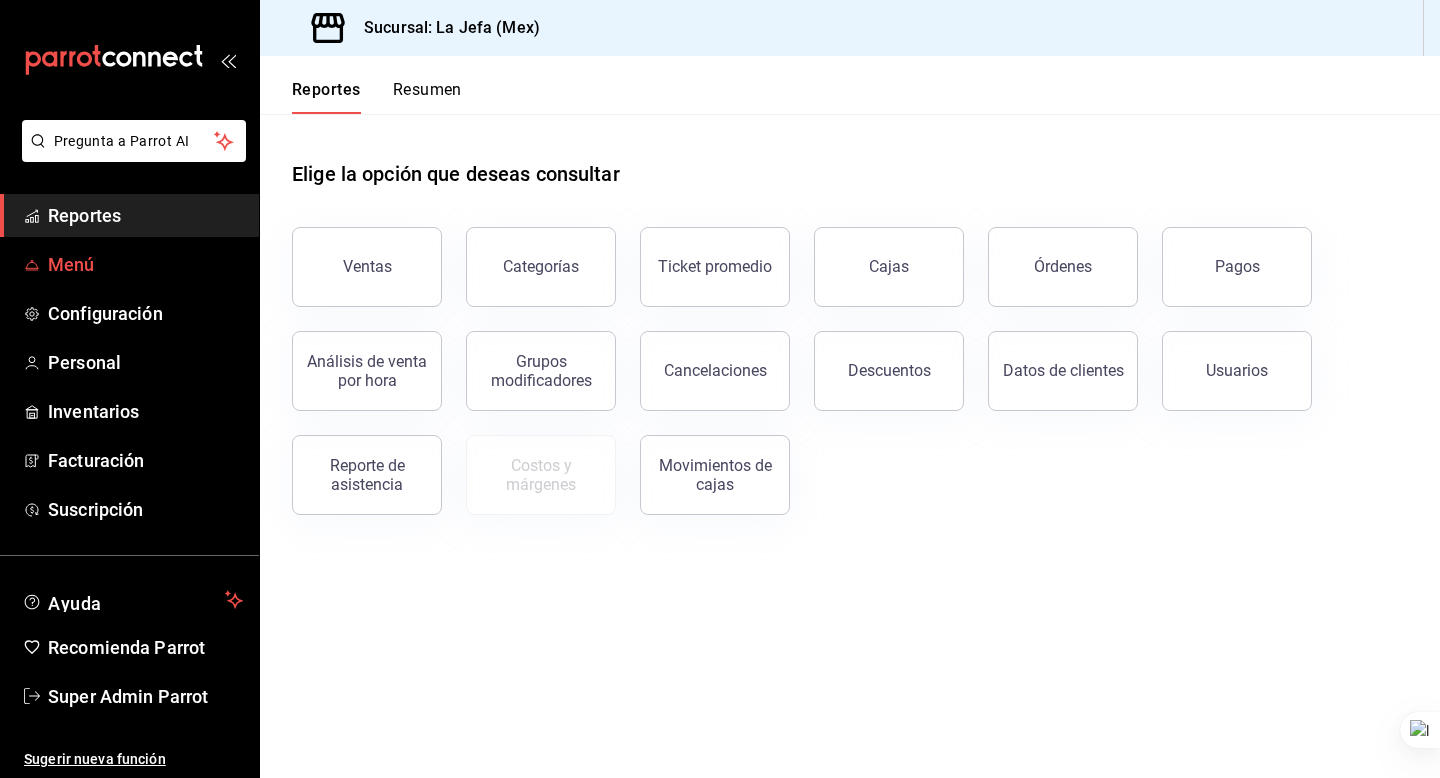 click on "Menú" at bounding box center [145, 264] 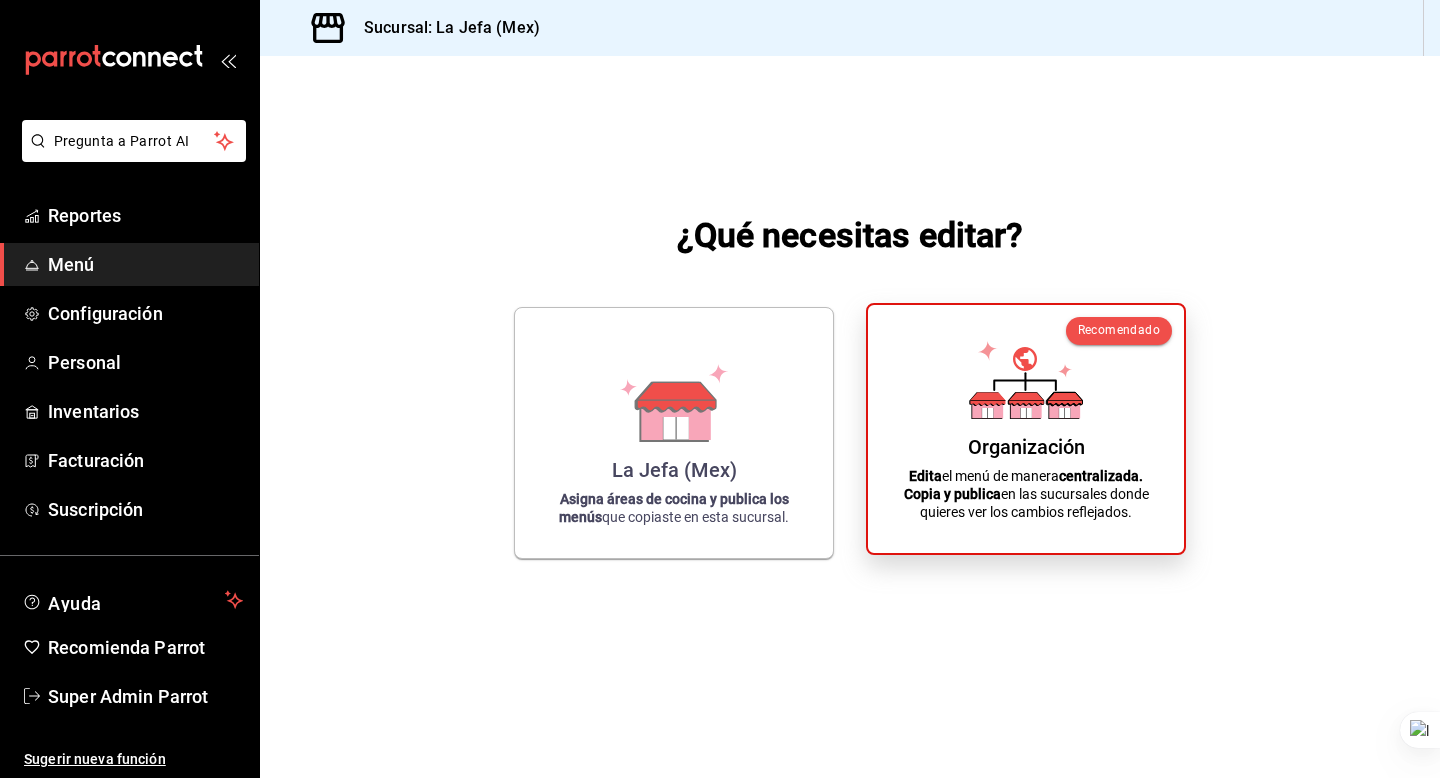 click on "Organización Edita  el menú de manera  centralizada.     Copia y publica  en las sucursales donde quieres ver los cambios reflejados." at bounding box center (1026, 429) 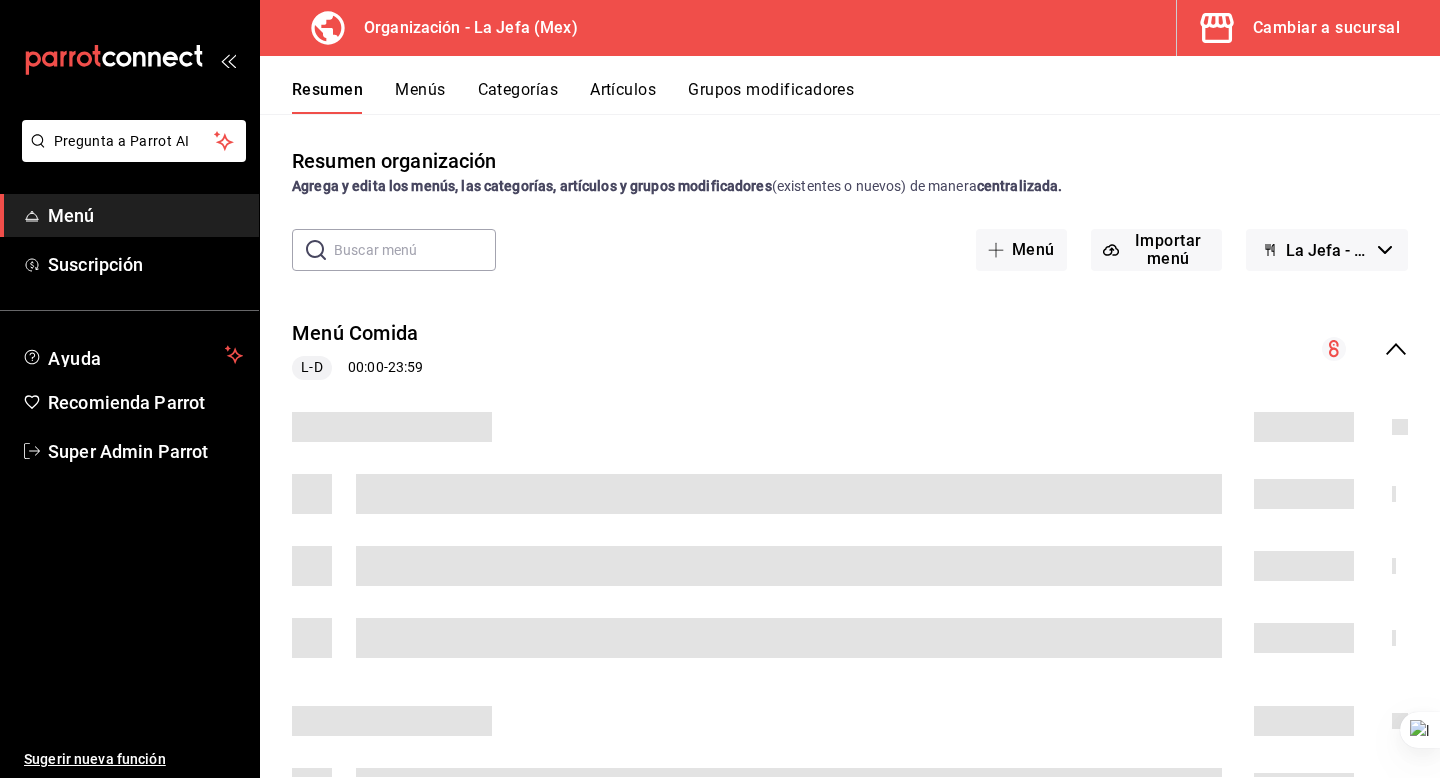 click on "La Jefa - Borrador" at bounding box center (1327, 250) 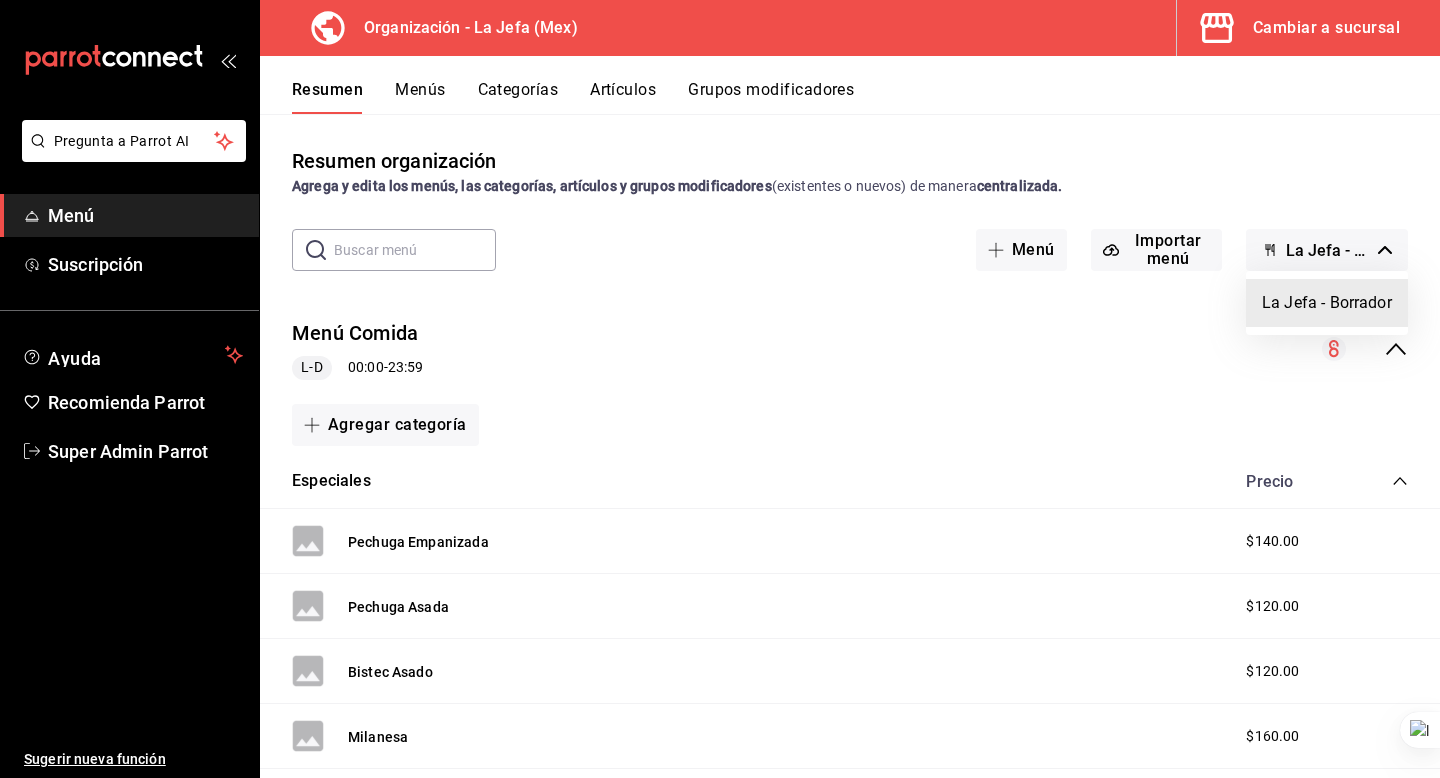 click at bounding box center [720, 389] 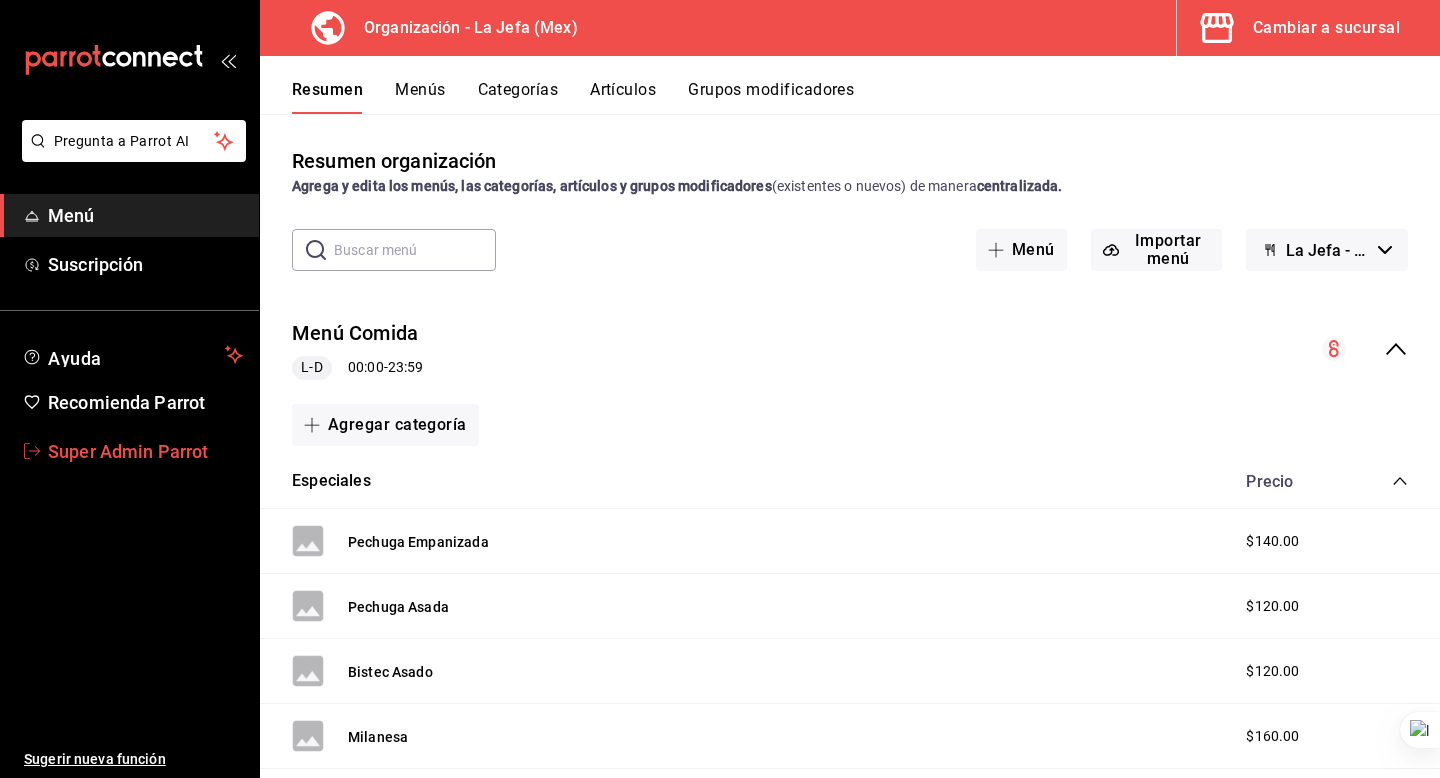 click on "Super Admin Parrot" at bounding box center [145, 451] 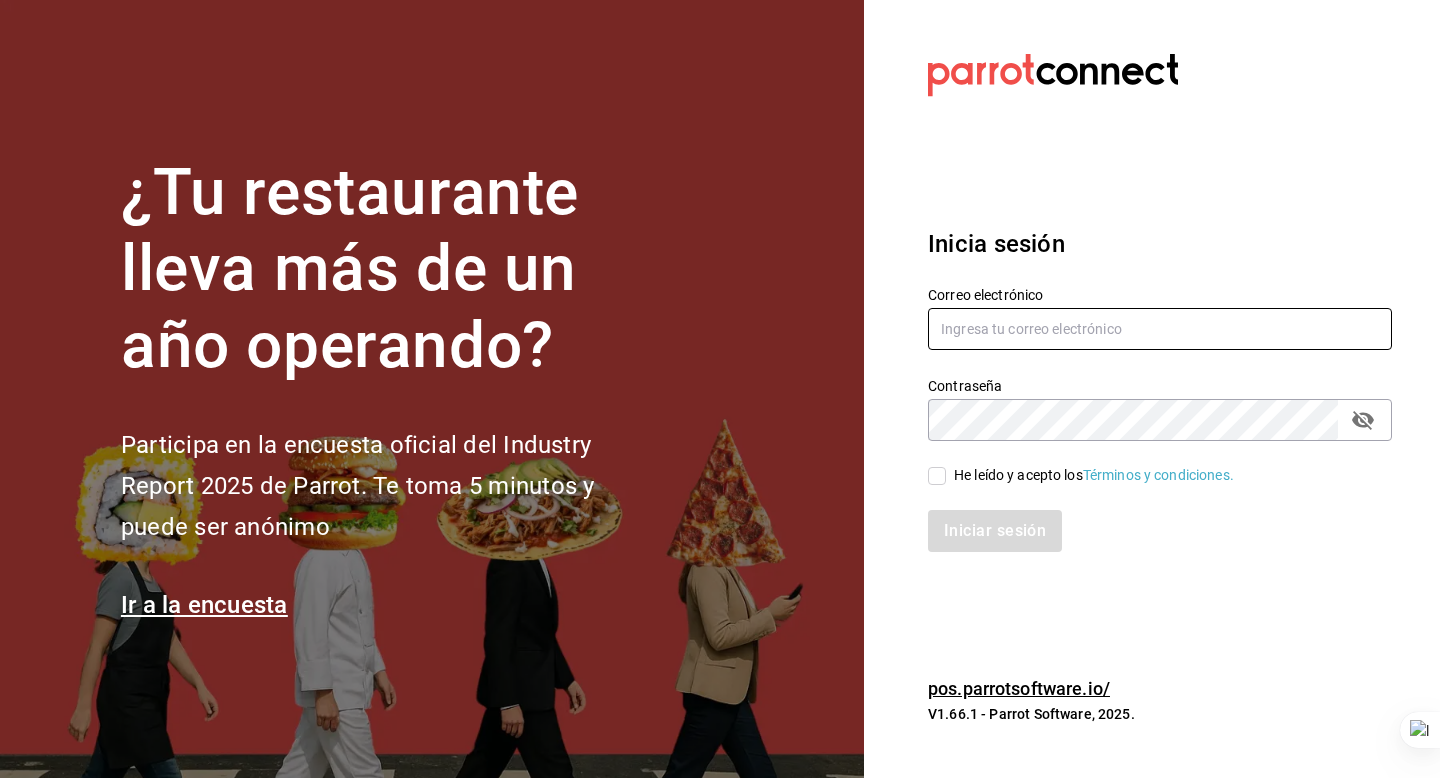 click at bounding box center (1160, 329) 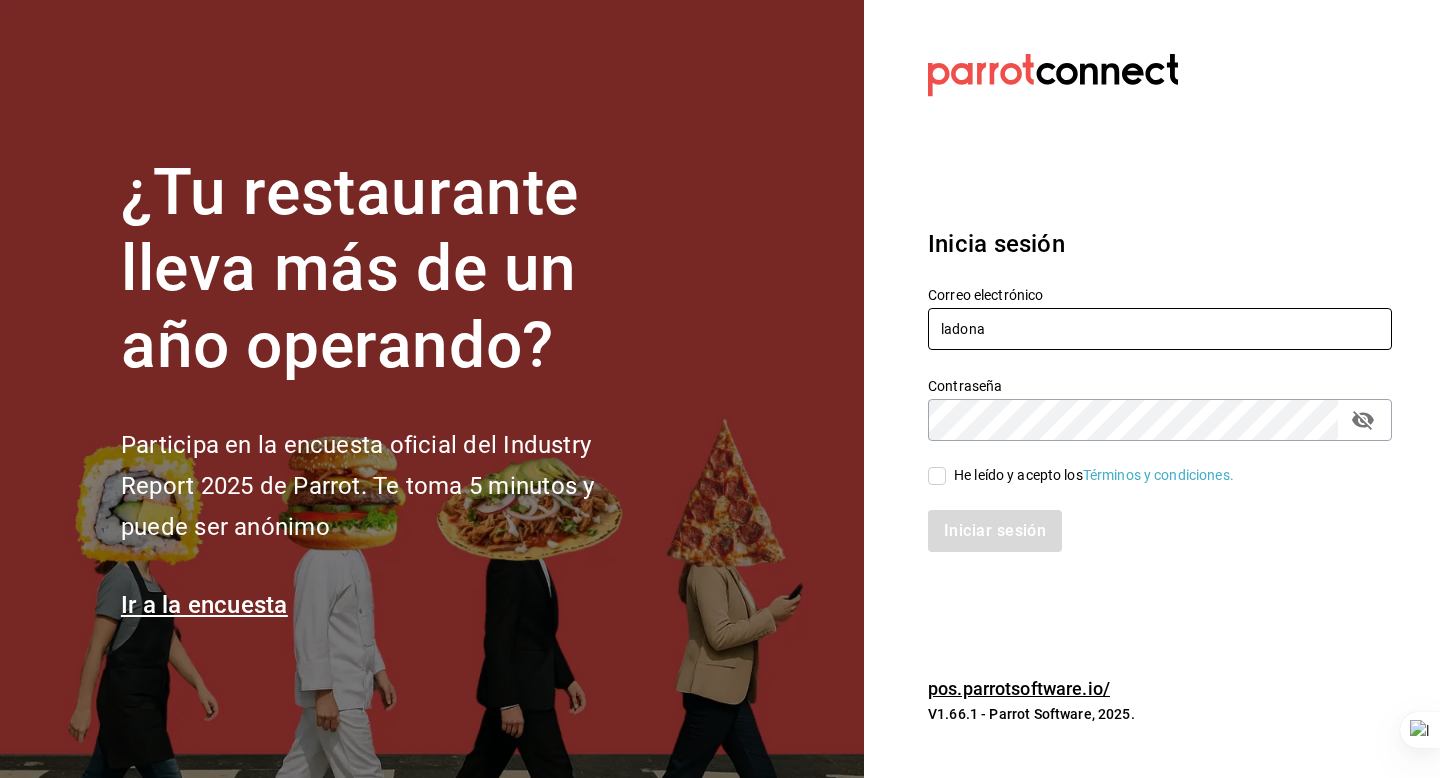 type on "ladona@comidamexicana.com" 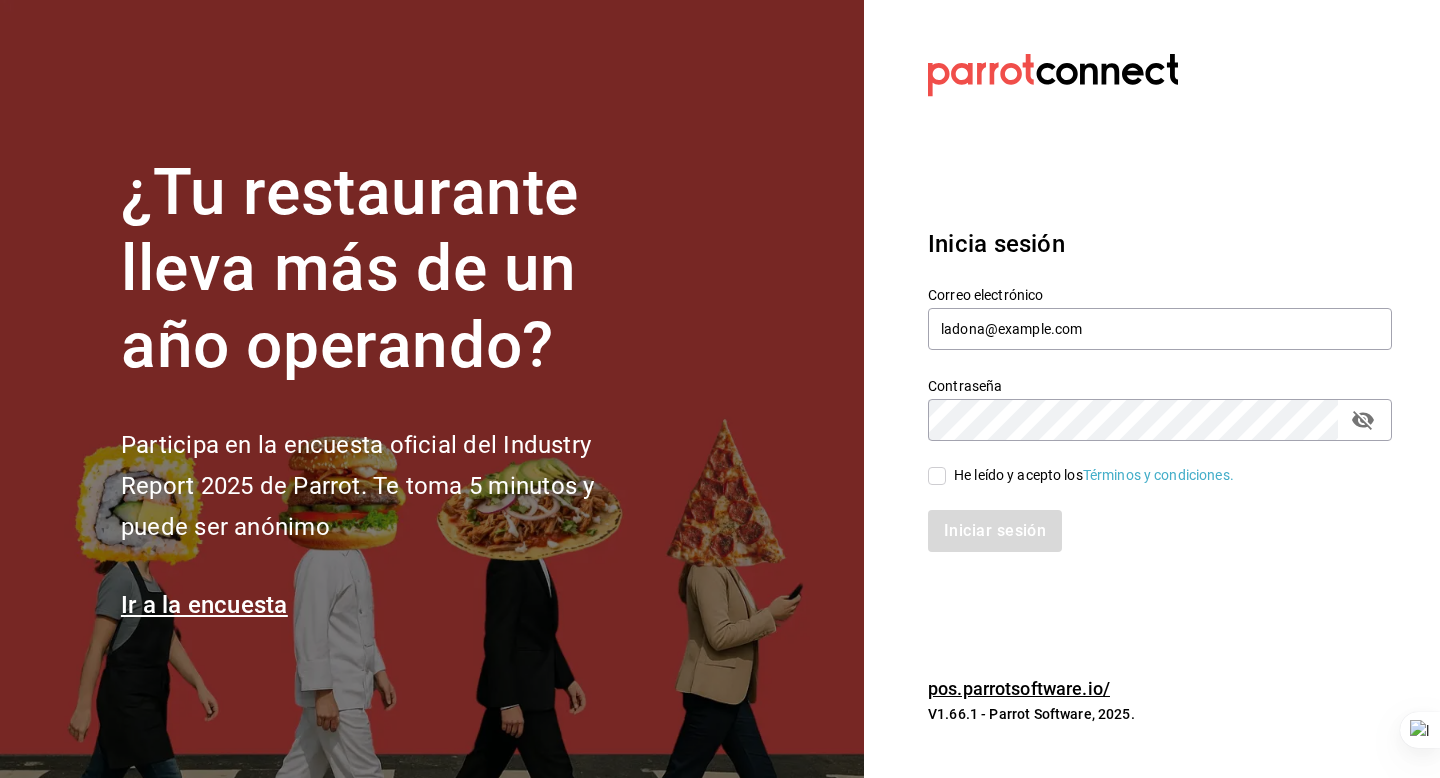 click on "He leído y acepto los  Términos y condiciones." at bounding box center (1094, 475) 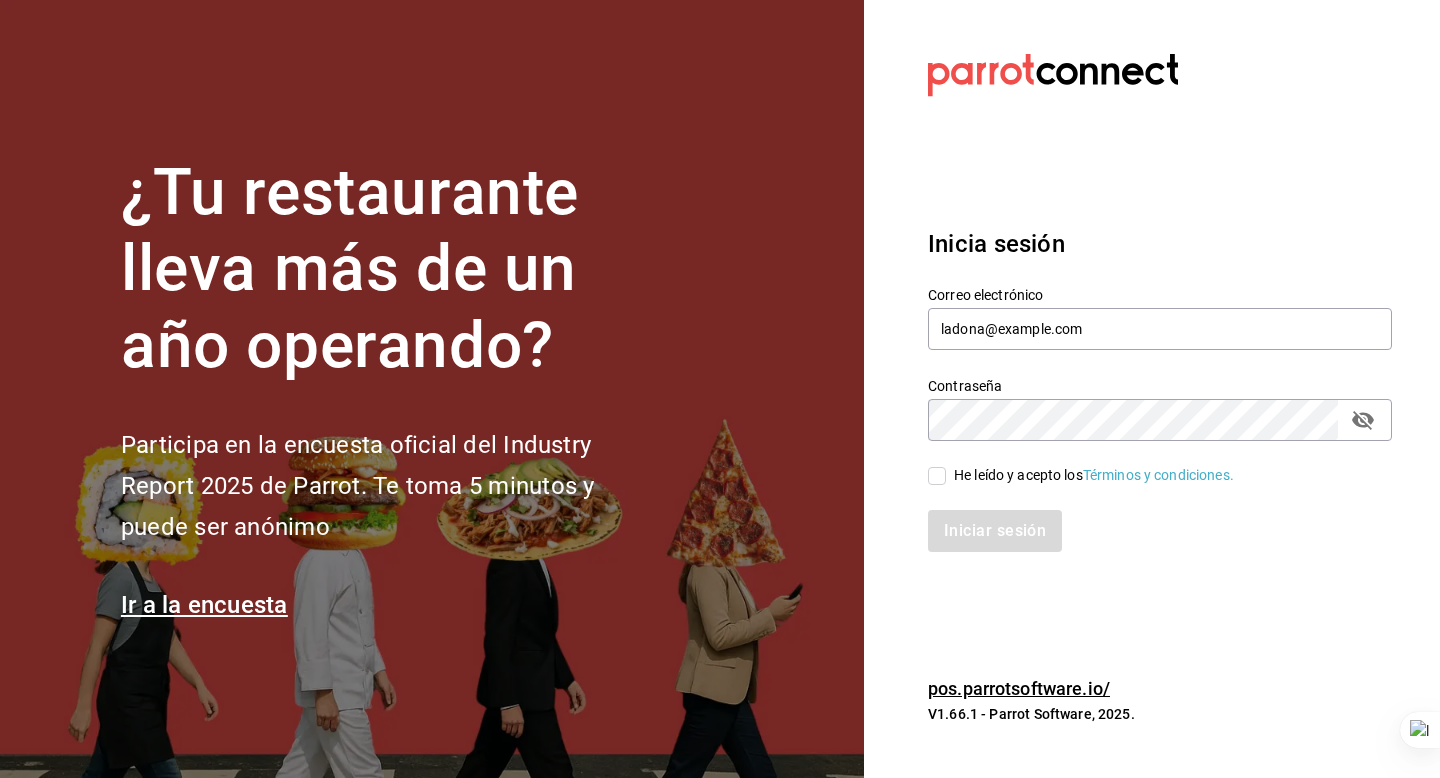 checkbox on "true" 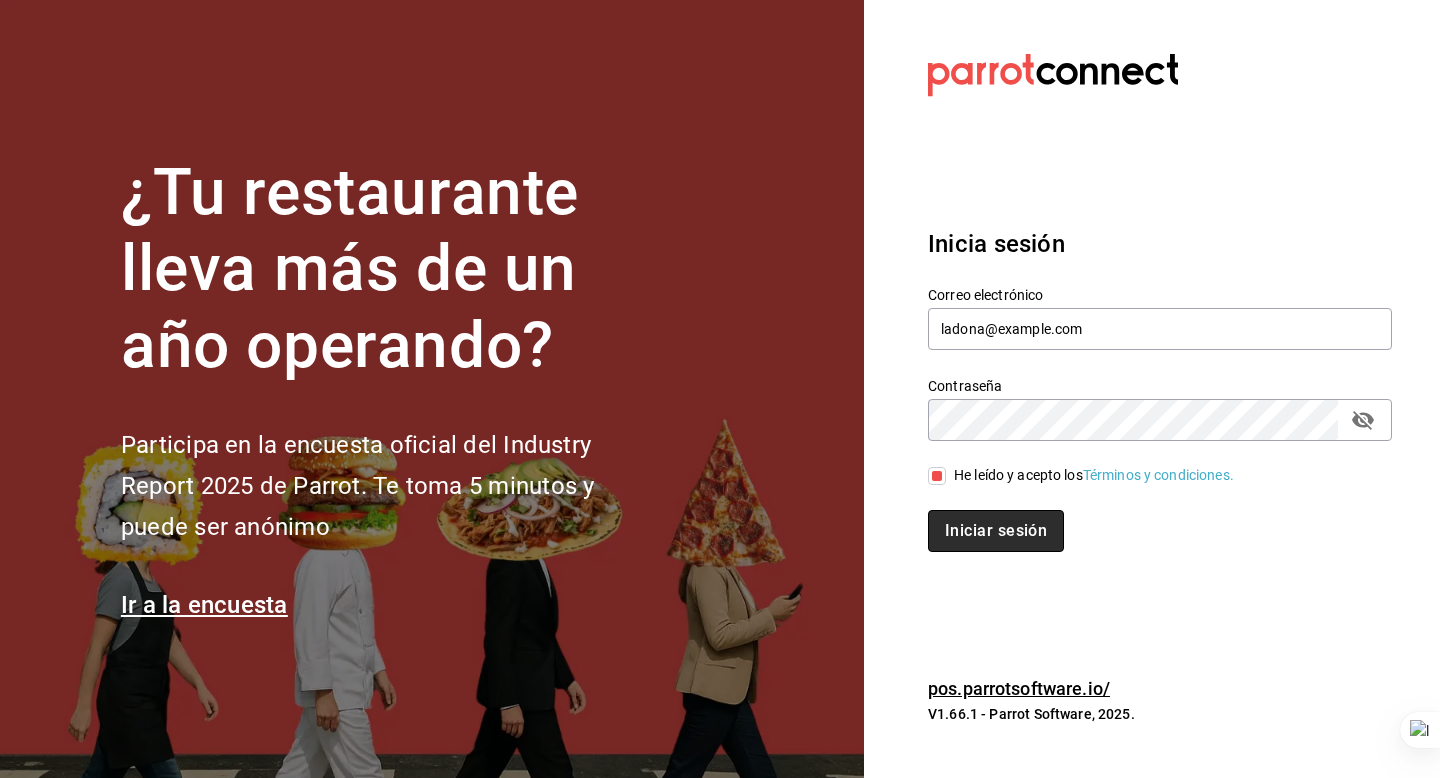click on "Iniciar sesión" at bounding box center (996, 531) 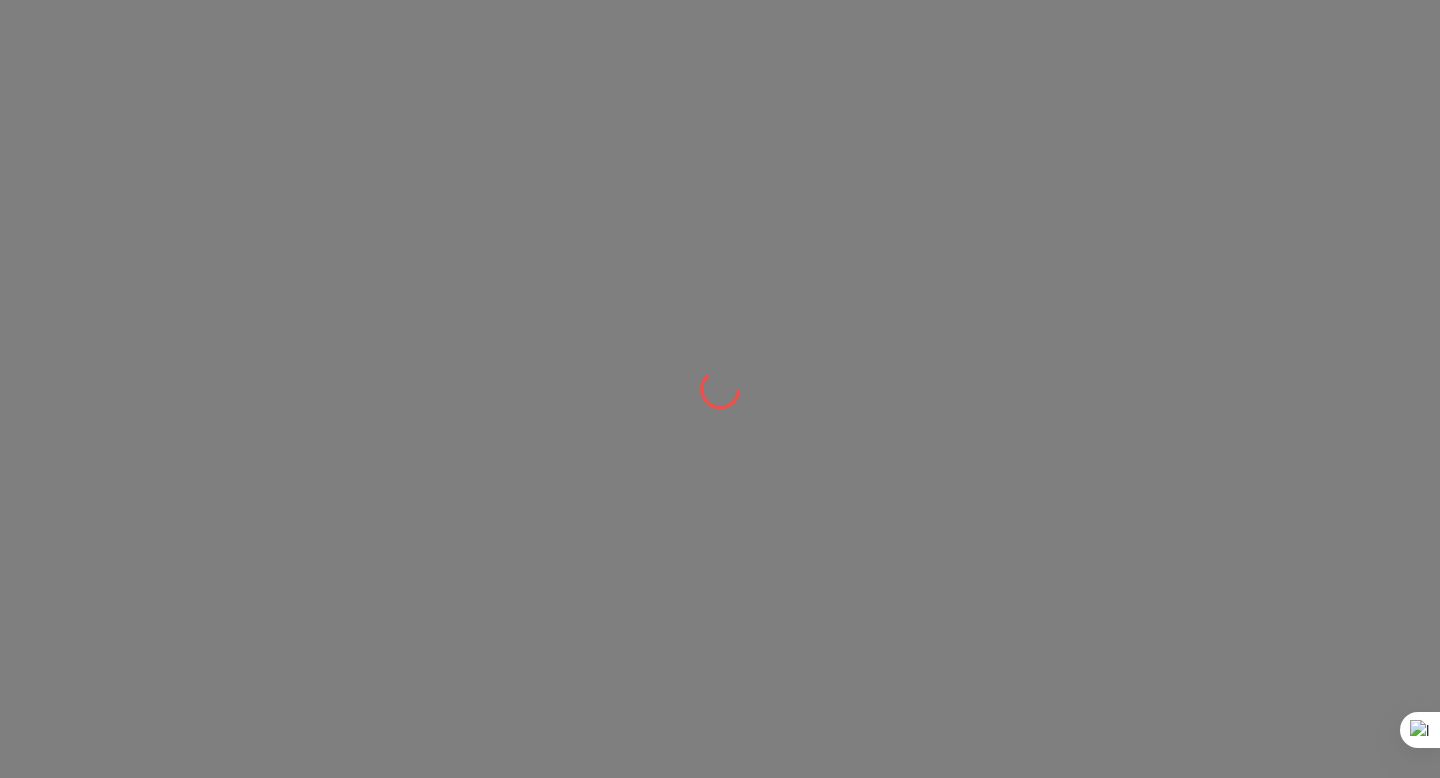 scroll, scrollTop: 0, scrollLeft: 0, axis: both 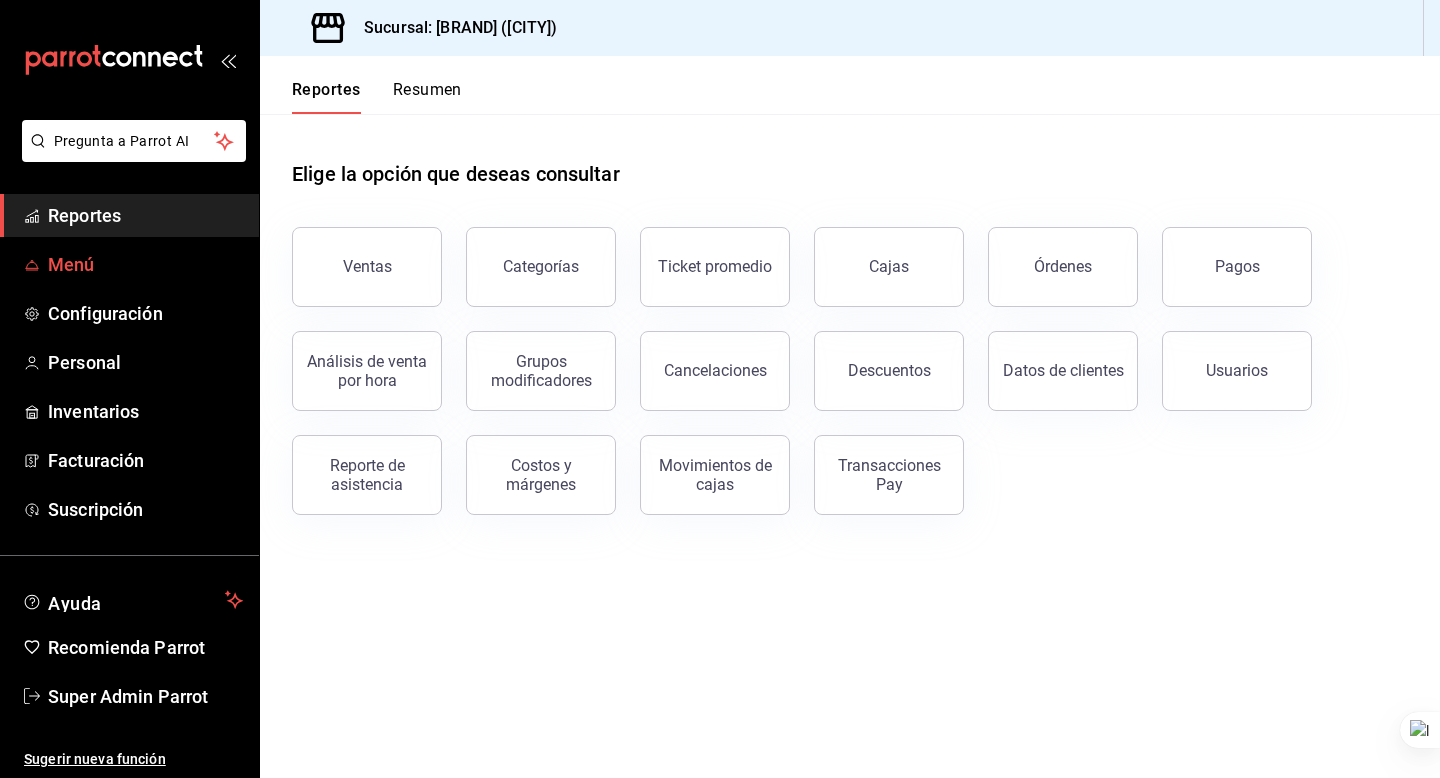click on "Menú" at bounding box center (145, 264) 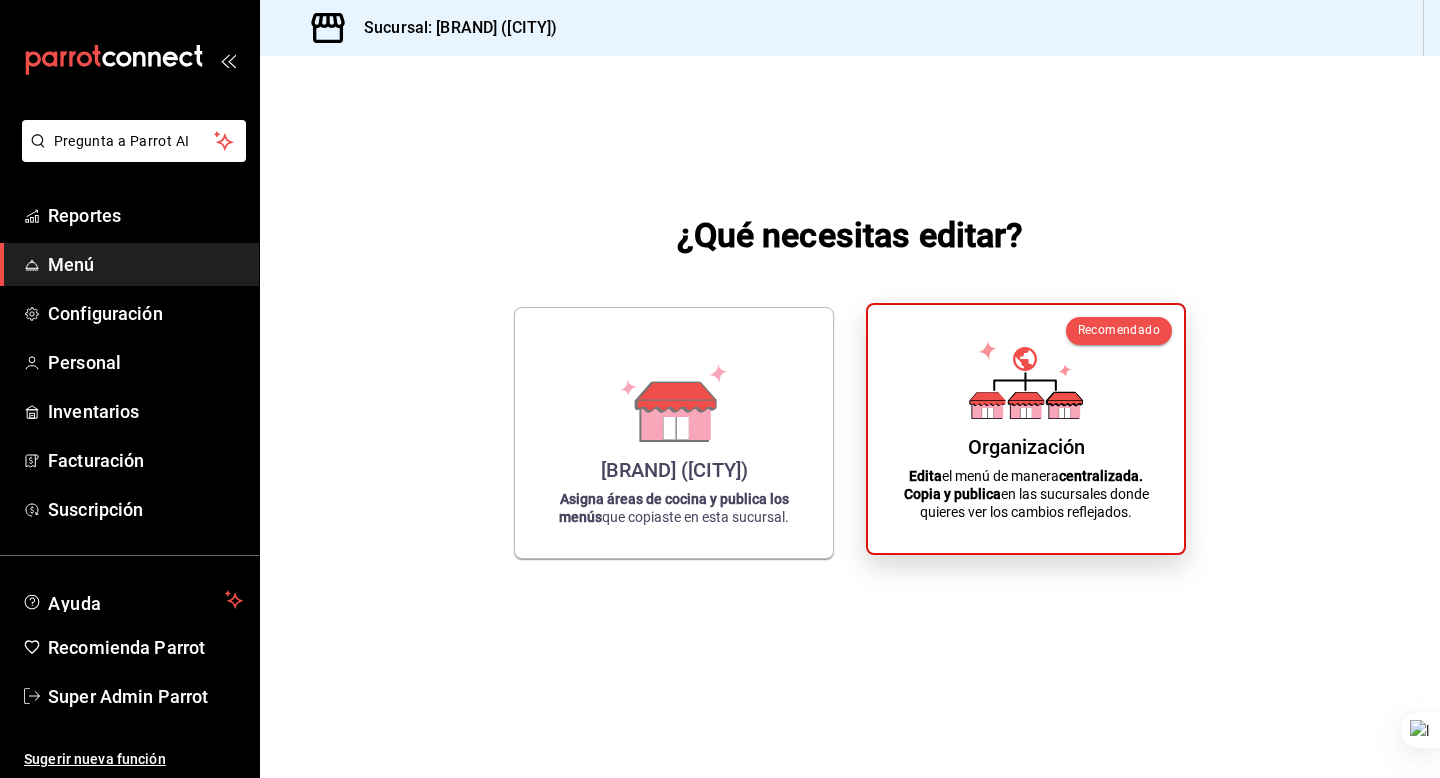 click 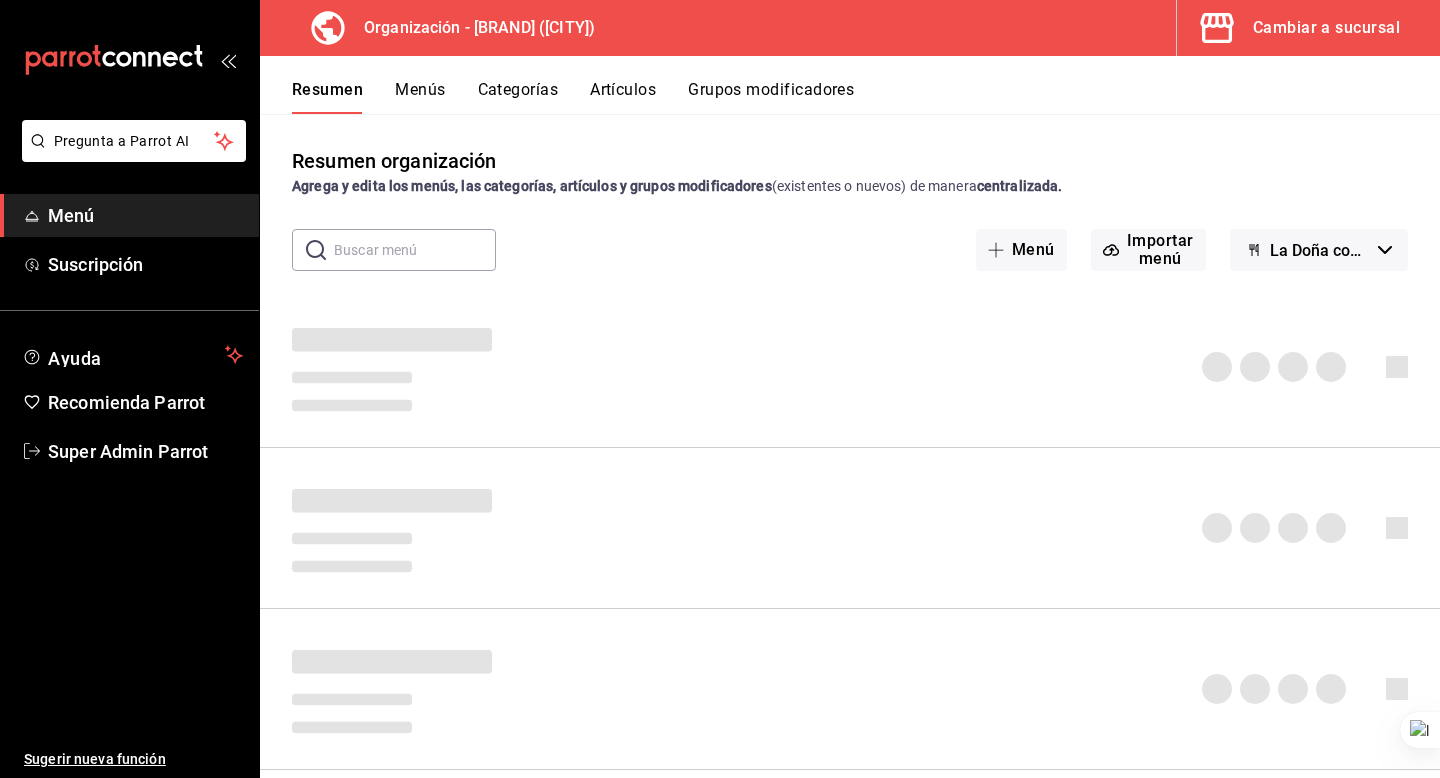 click on "Cambiar a sucursal" at bounding box center [1326, 28] 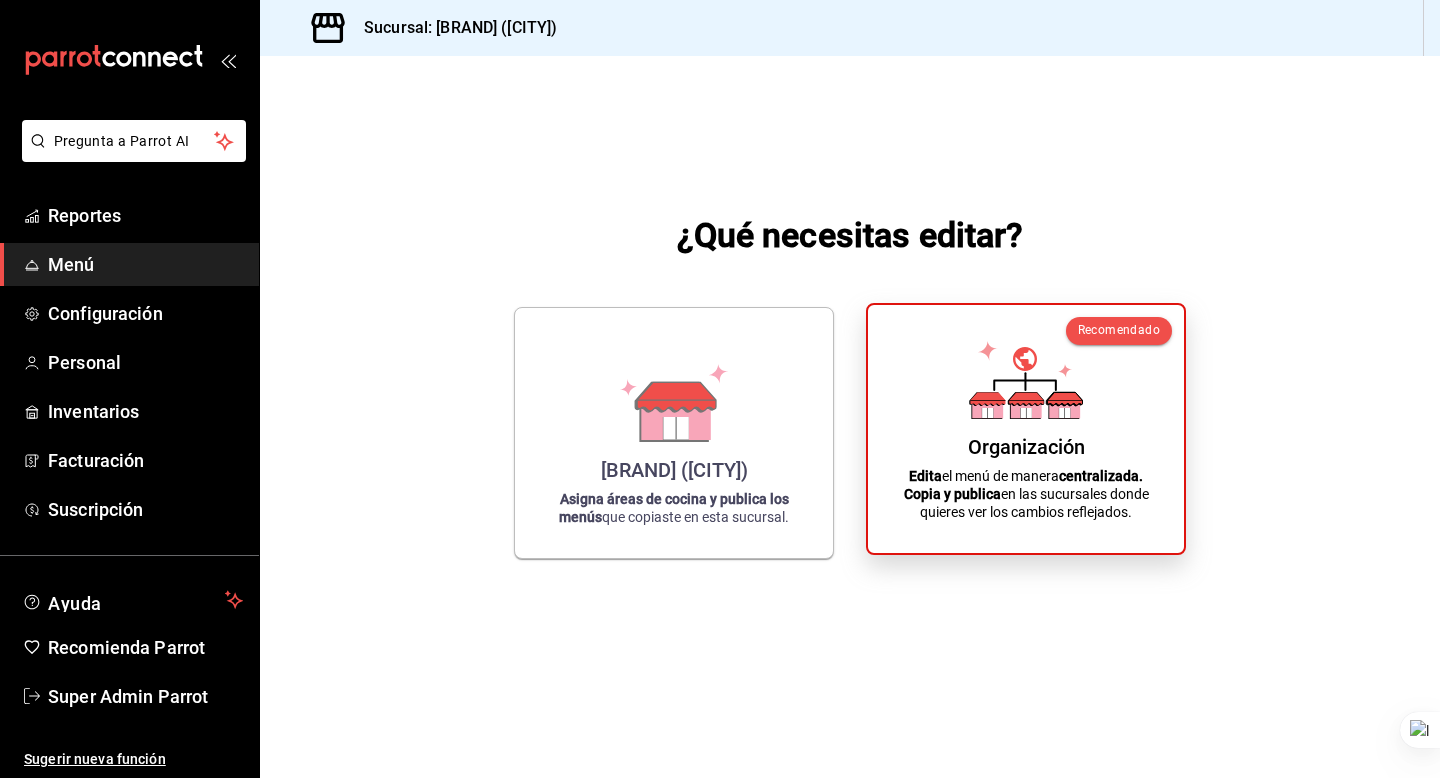 click on "Organización Edita  el menú de manera  centralizada.     Copia y publica  en las sucursales donde quieres ver los cambios reflejados." at bounding box center (1026, 429) 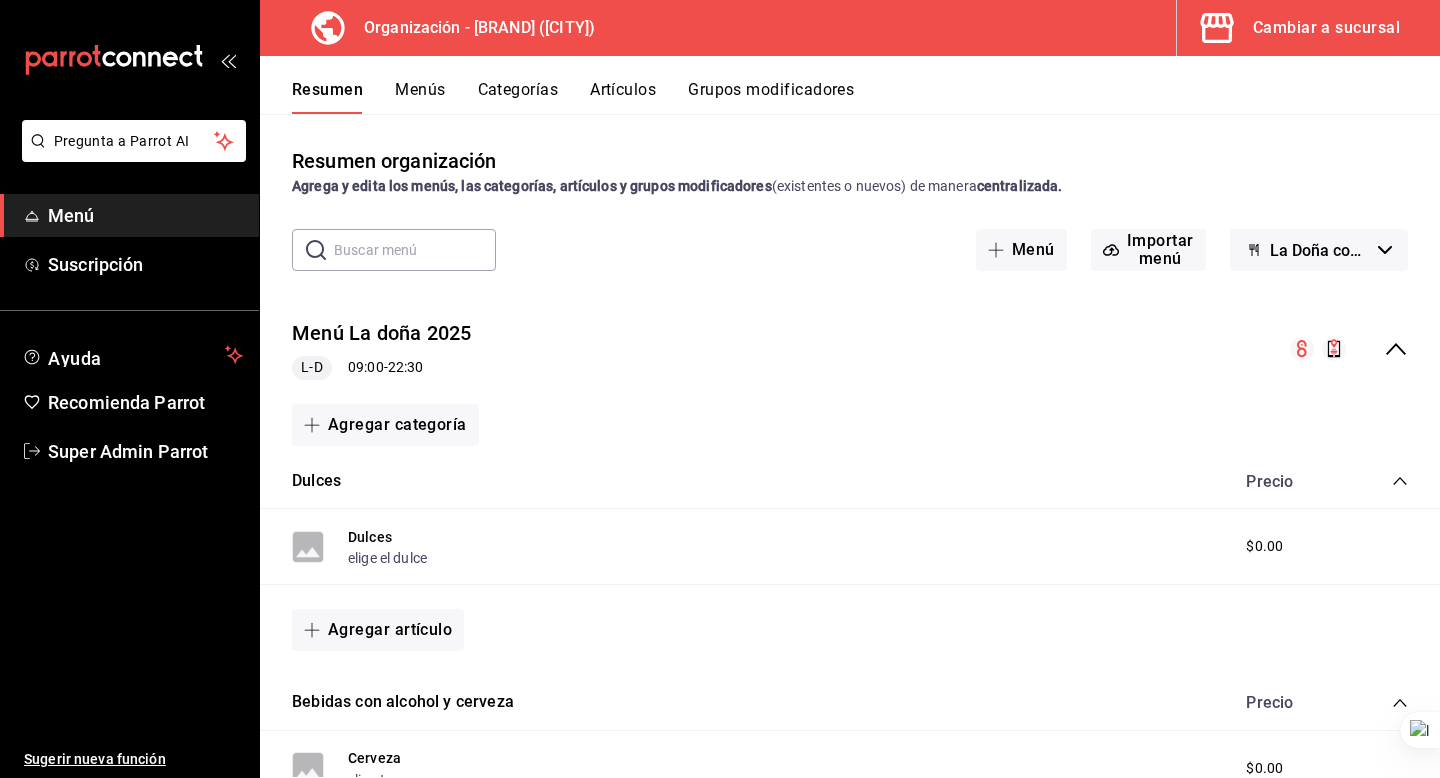 click on "La Doña comida Mexicana - Borrador" at bounding box center [1320, 250] 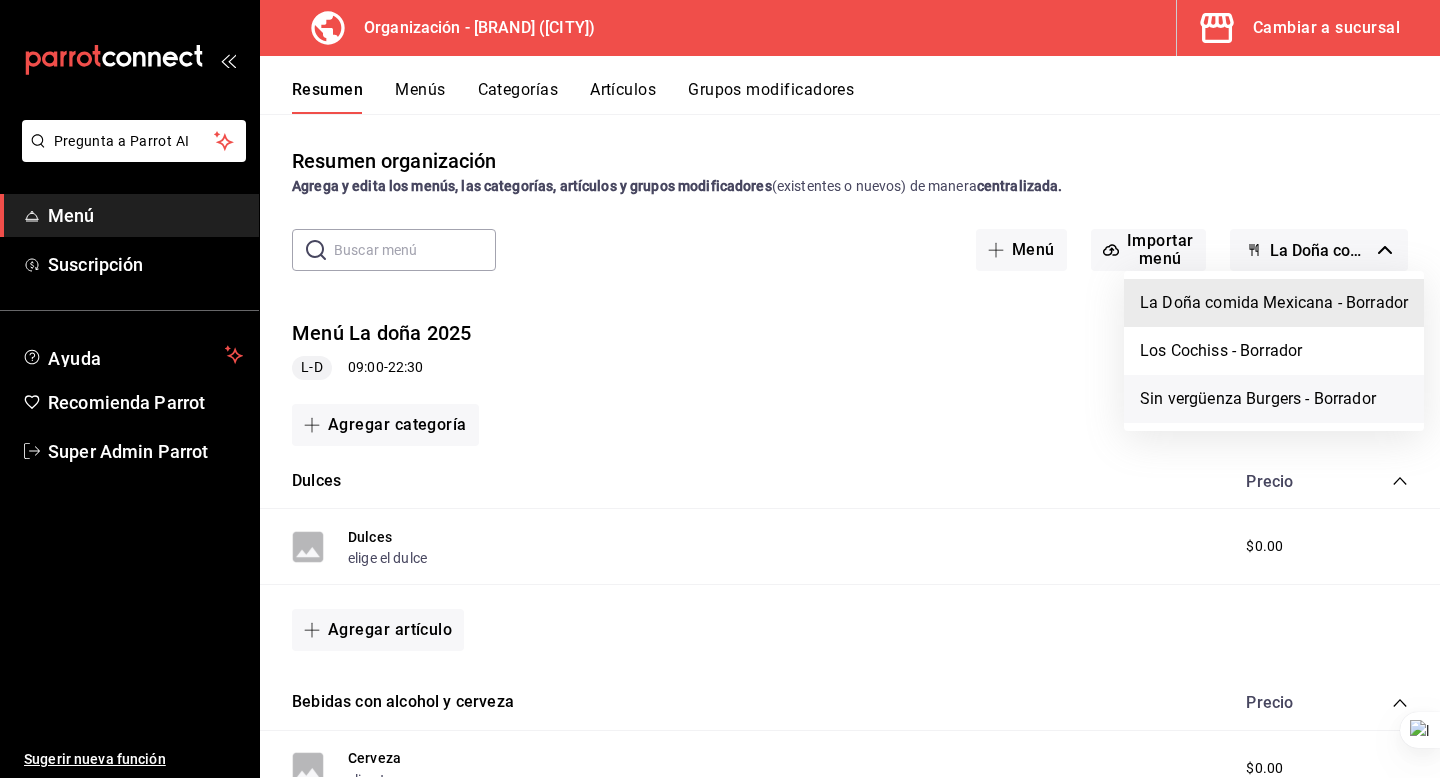 click on "Sin vergüenza Burgers - Borrador" at bounding box center (1274, 399) 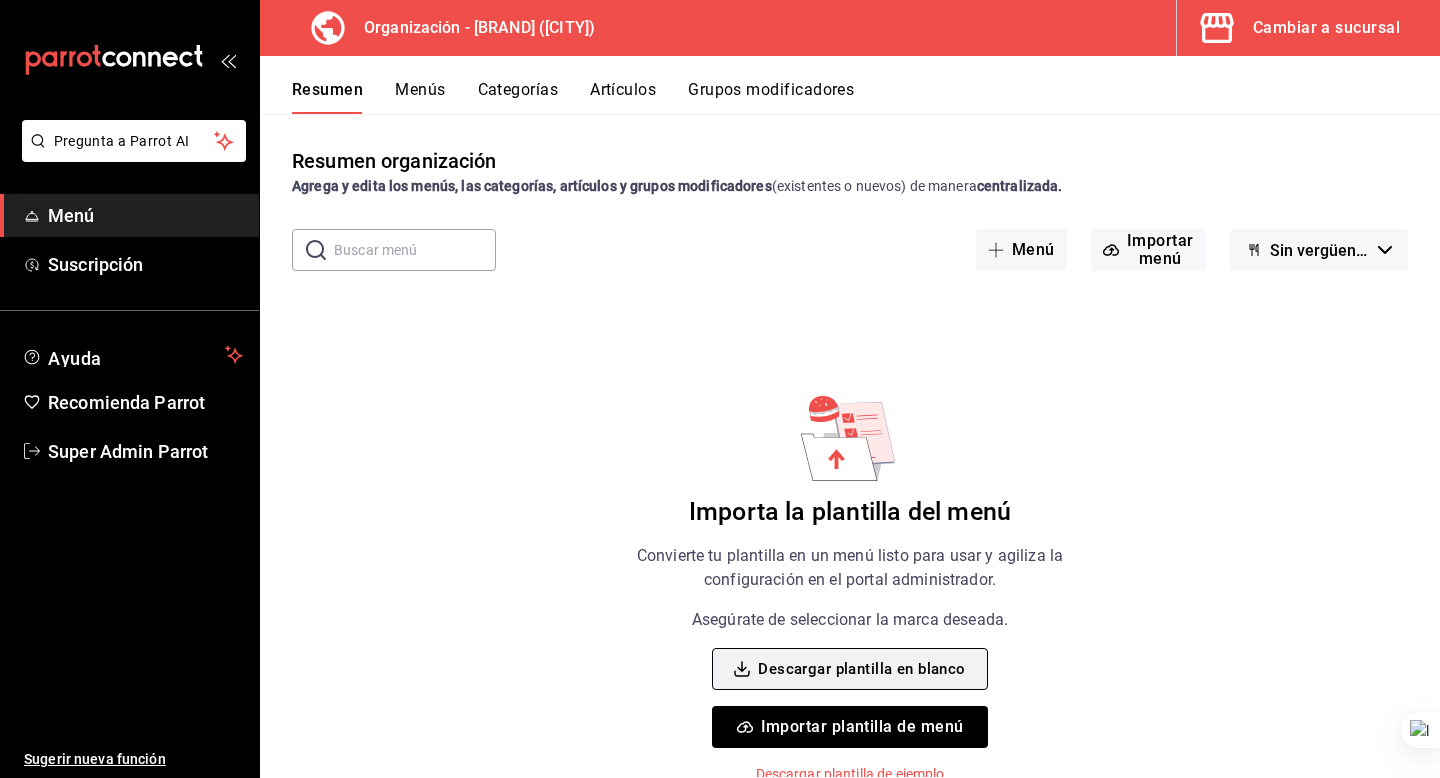 click on "Descargar plantilla en blanco" at bounding box center (849, 669) 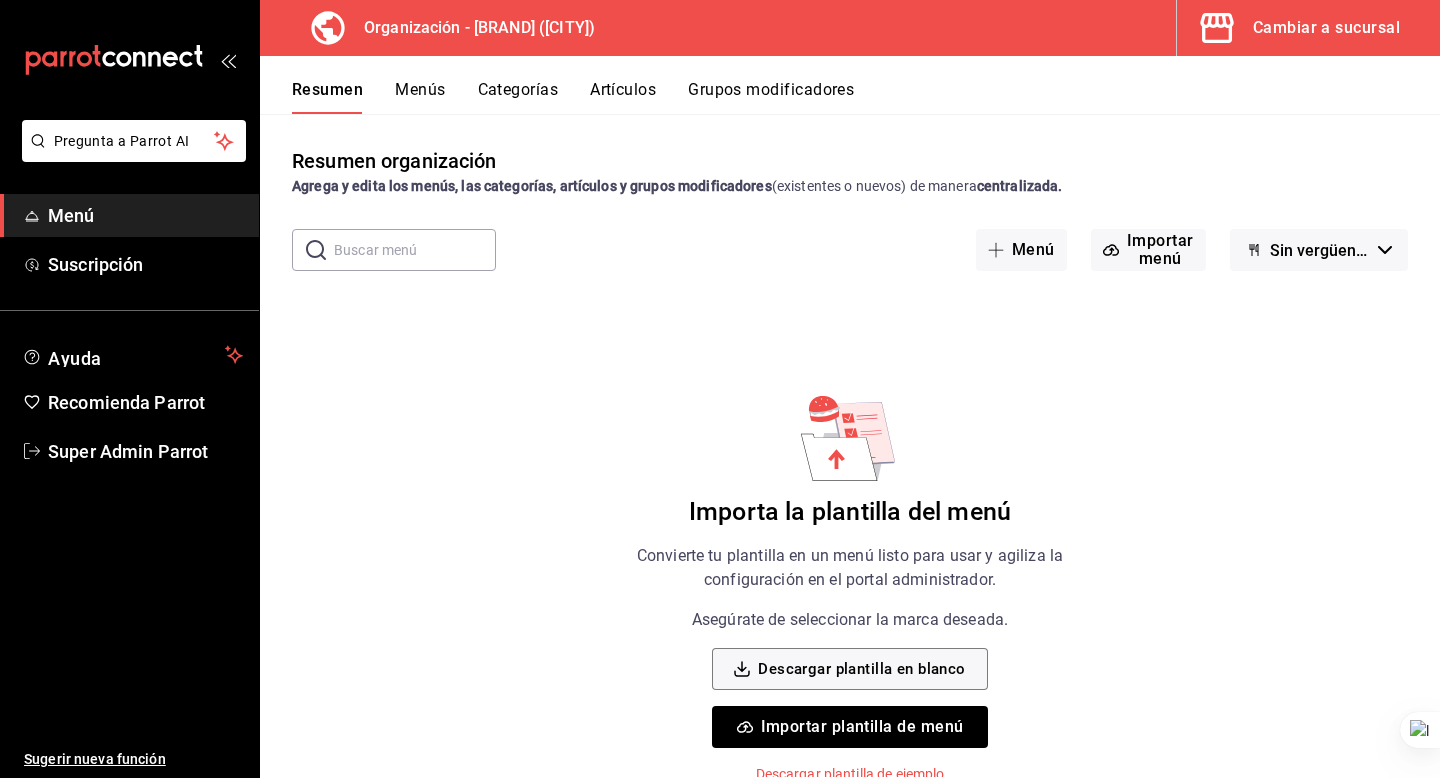 click on "Importar plantilla de menú" at bounding box center [849, 727] 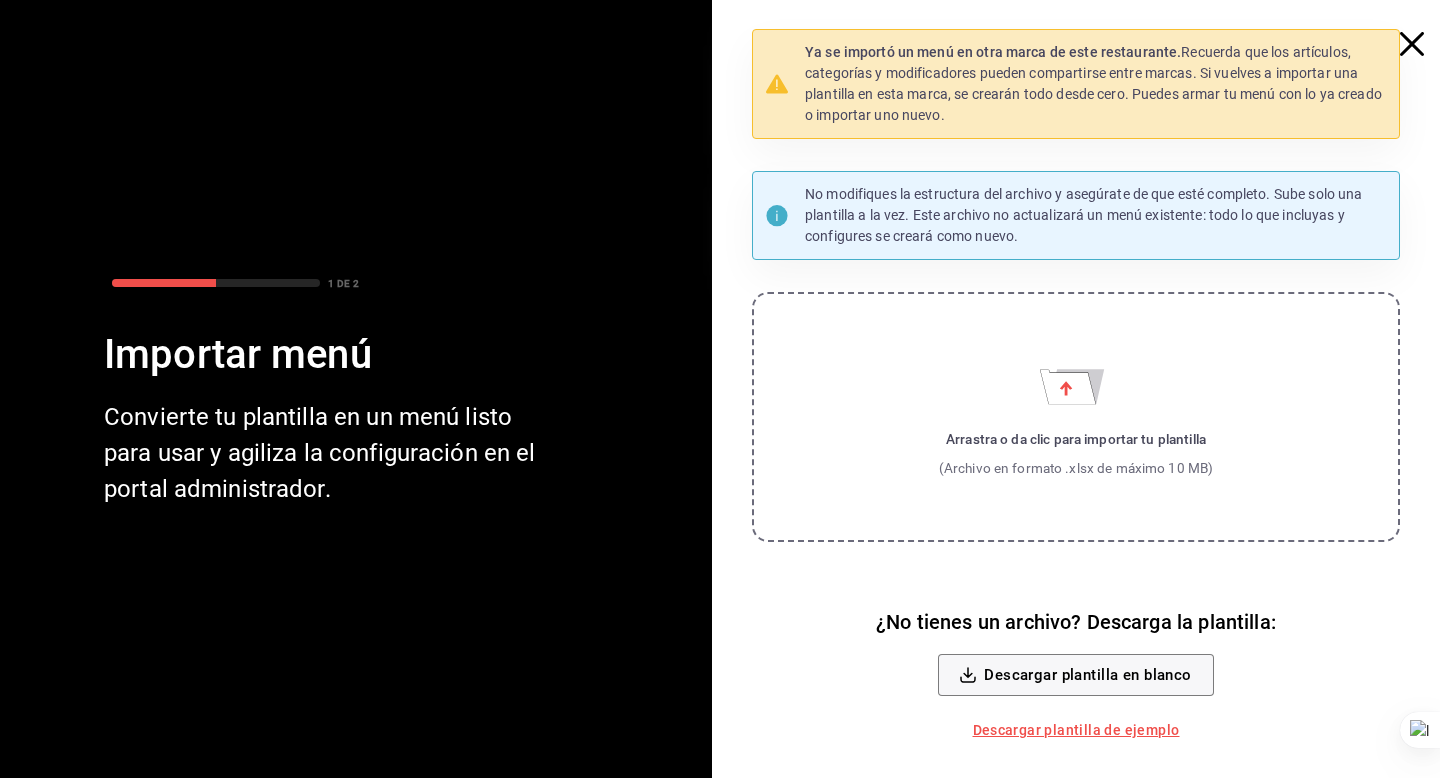 click on "Arrastra o da clic para importar tu plantilla (Archivo en formato .xlsx de máximo 10 MB)" at bounding box center [1076, 417] 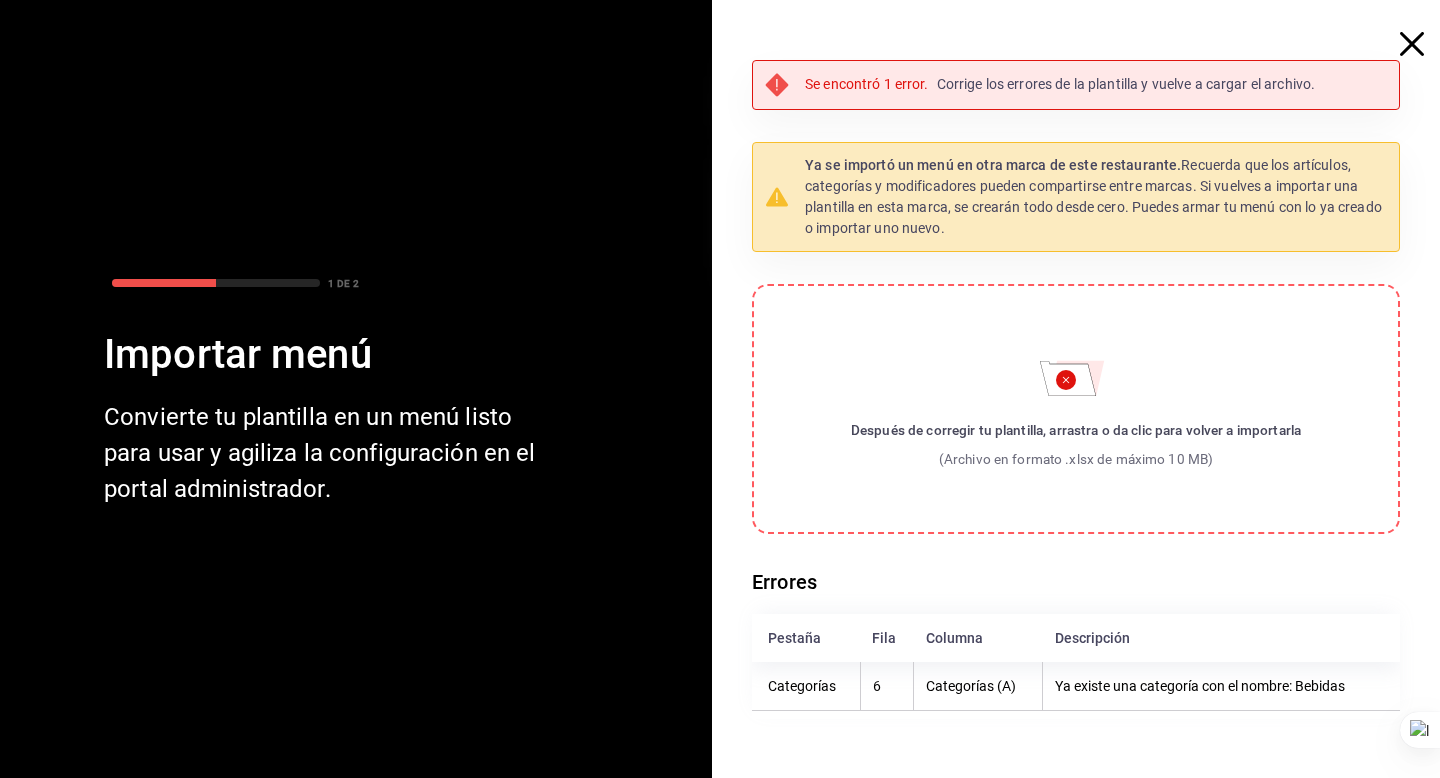 click on "Después de corregir tu plantilla, arrastra o da clic para volver a importarla (Archivo en formato .xlsx de máximo 10 MB)" at bounding box center [1076, 409] 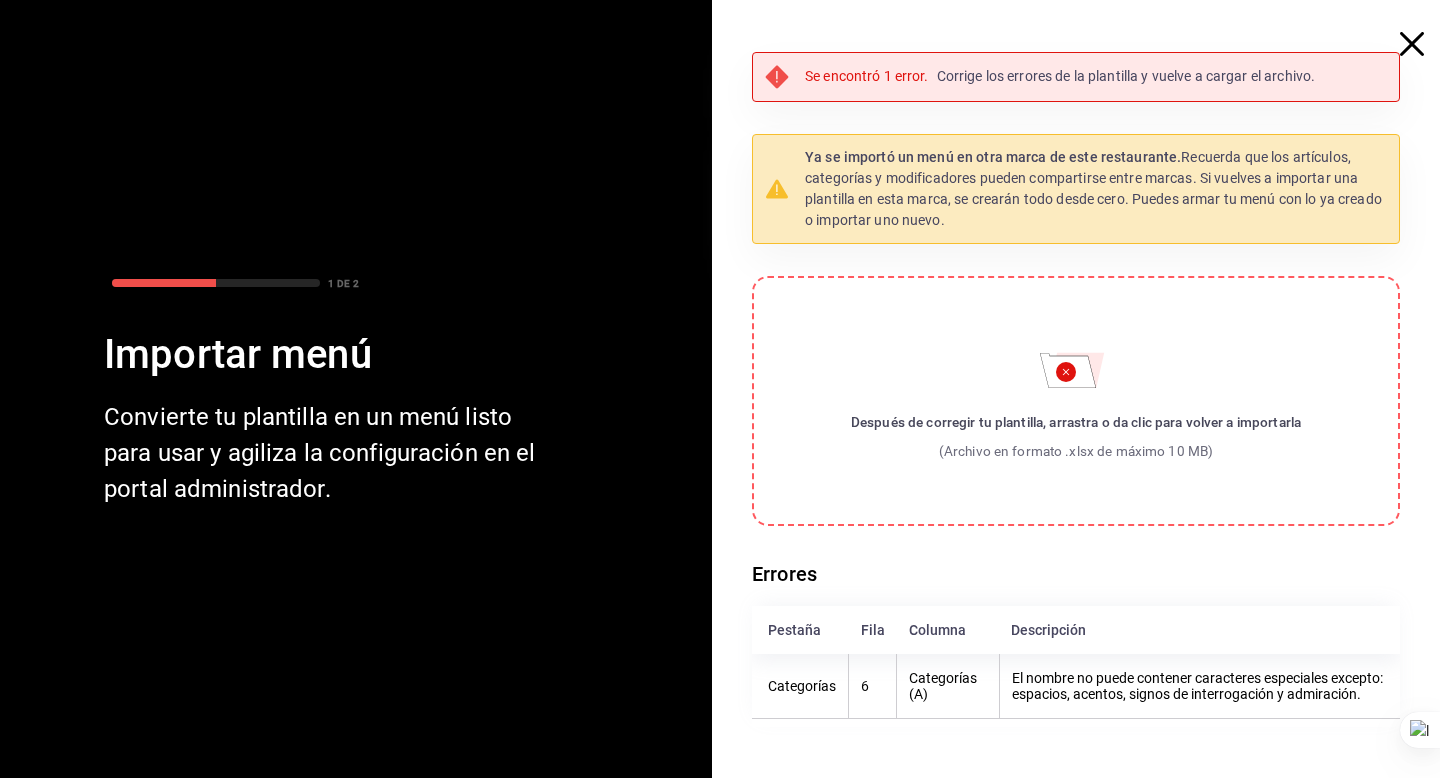 click on "Después de corregir tu plantilla, arrastra o da clic para volver a importarla (Archivo en formato .xlsx de máximo 10 MB)" at bounding box center (1076, 401) 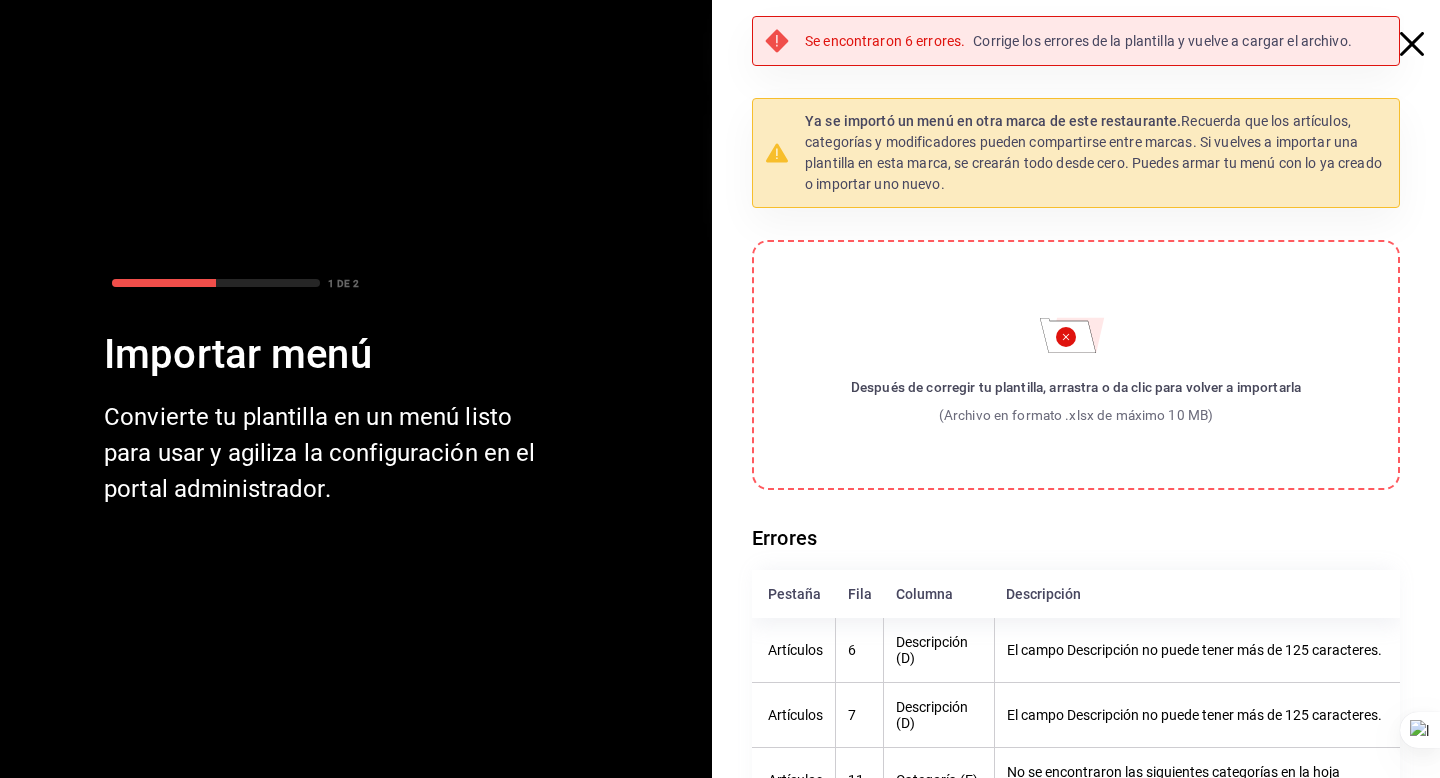 scroll, scrollTop: 260, scrollLeft: 0, axis: vertical 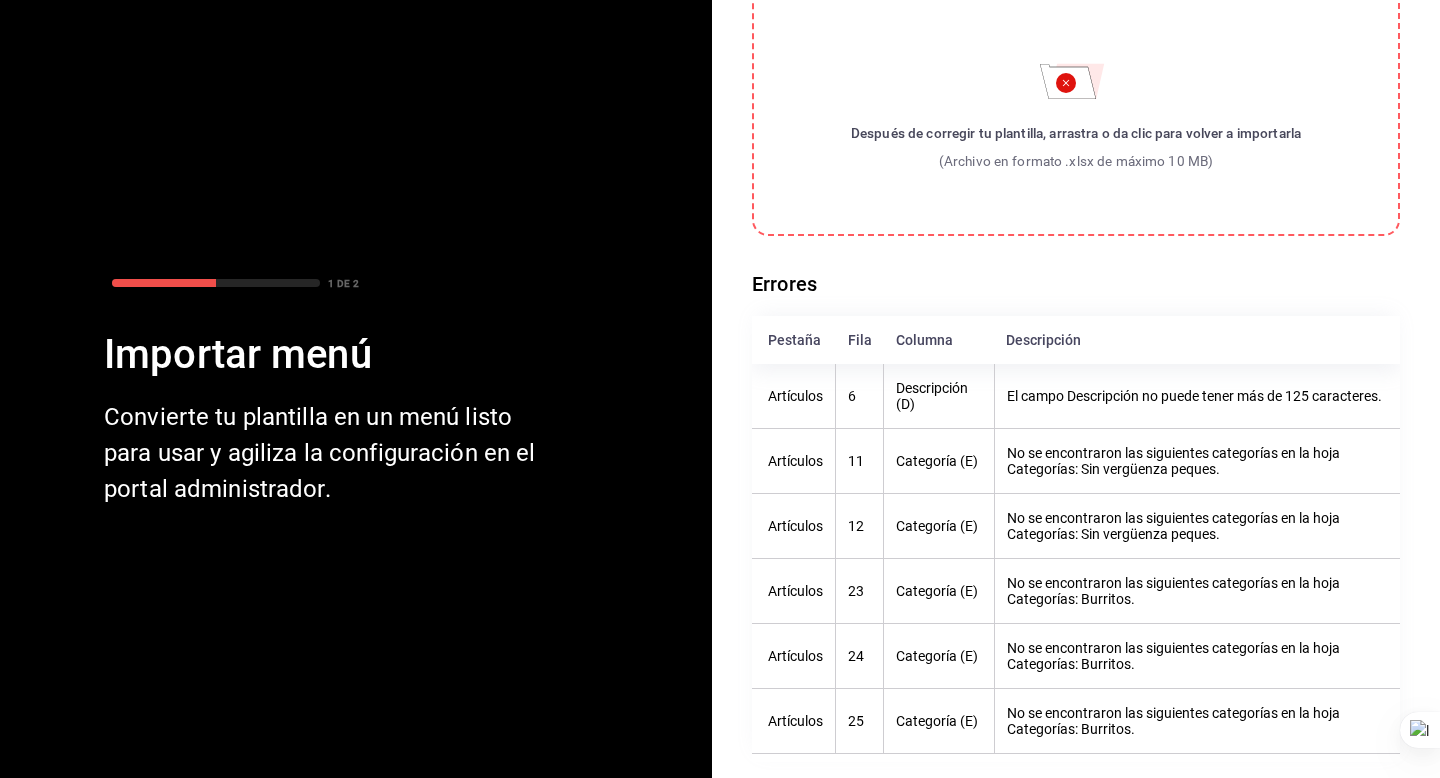 click on "Después de corregir tu plantilla, arrastra o da clic para volver a importarla (Archivo en formato .xlsx de máximo 10 MB)" at bounding box center (1076, 111) 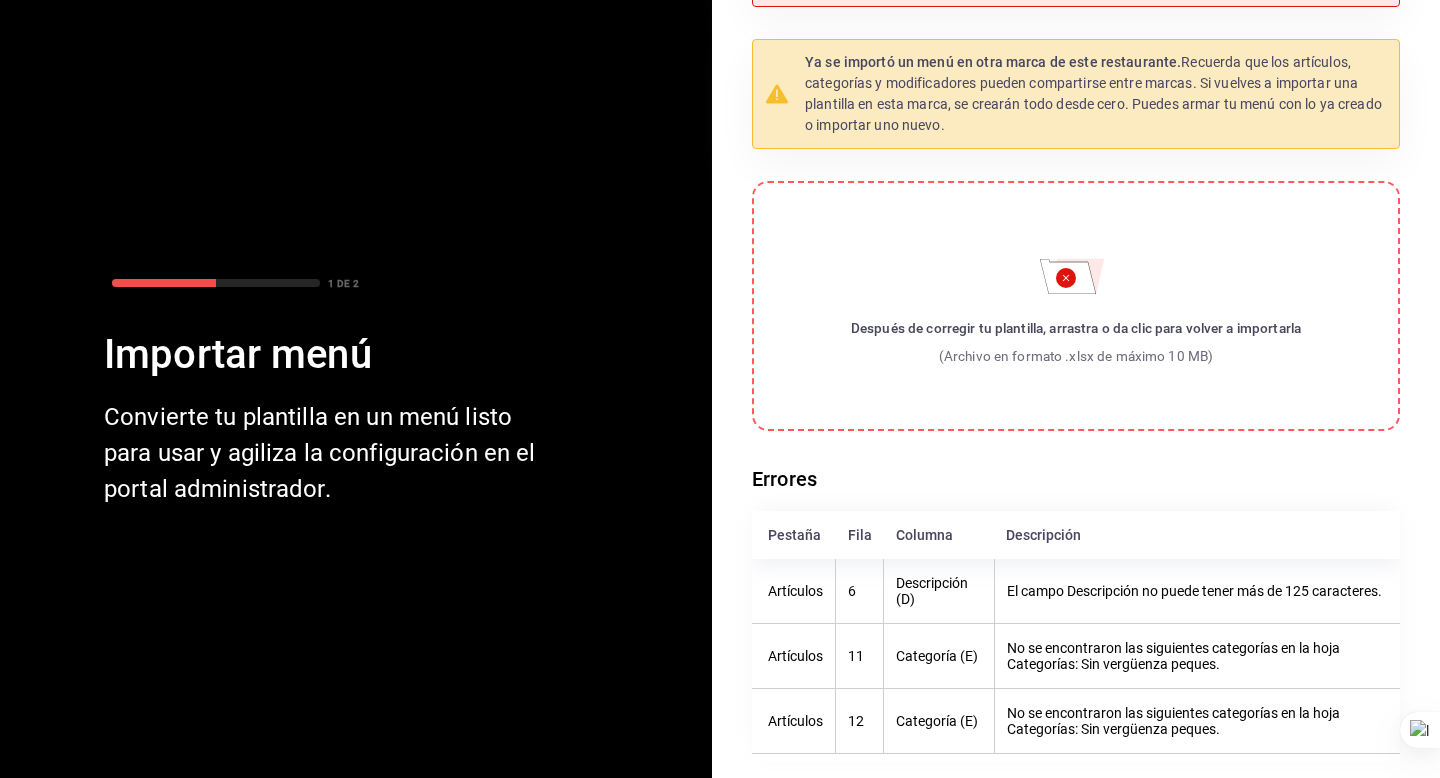 scroll, scrollTop: 62, scrollLeft: 0, axis: vertical 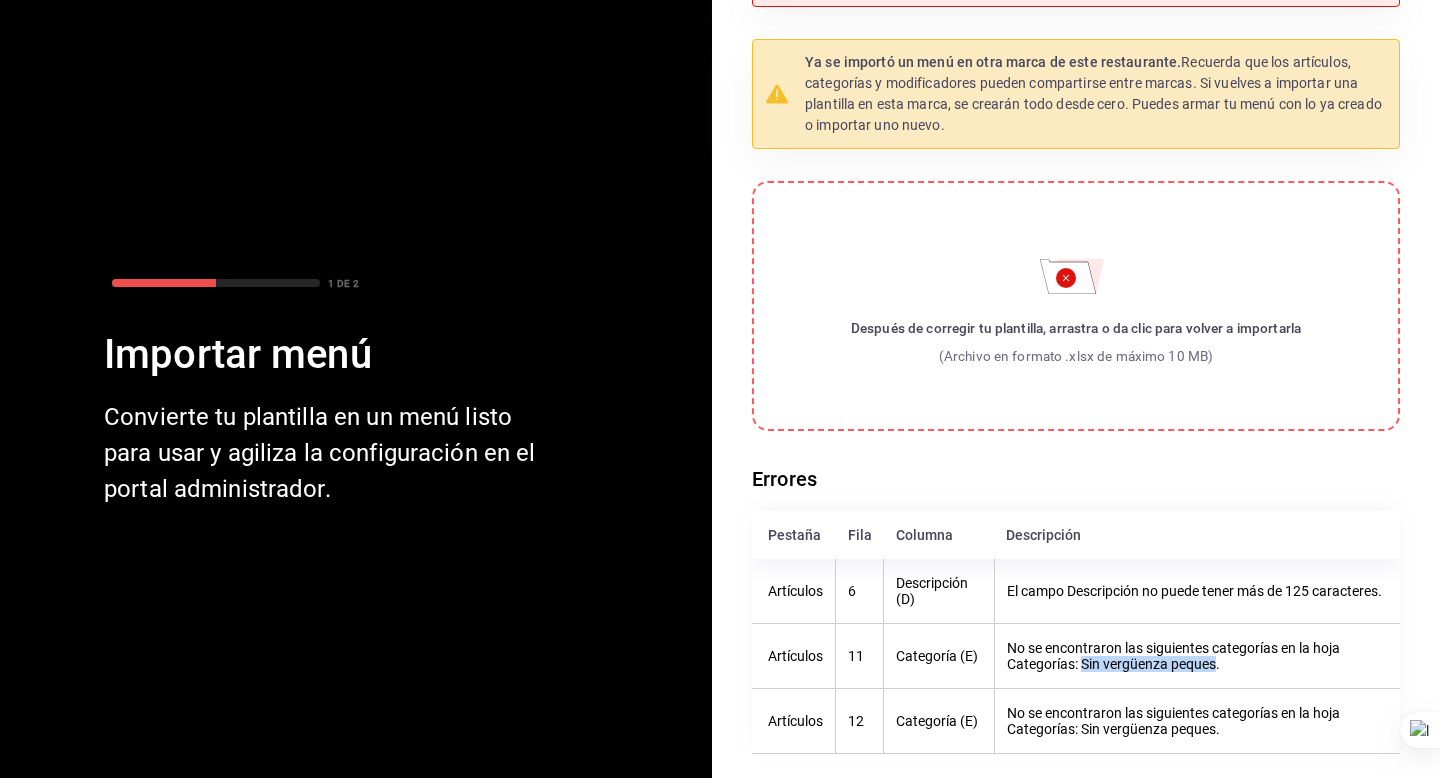 drag, startPoint x: 1083, startPoint y: 665, endPoint x: 1216, endPoint y: 668, distance: 133.03383 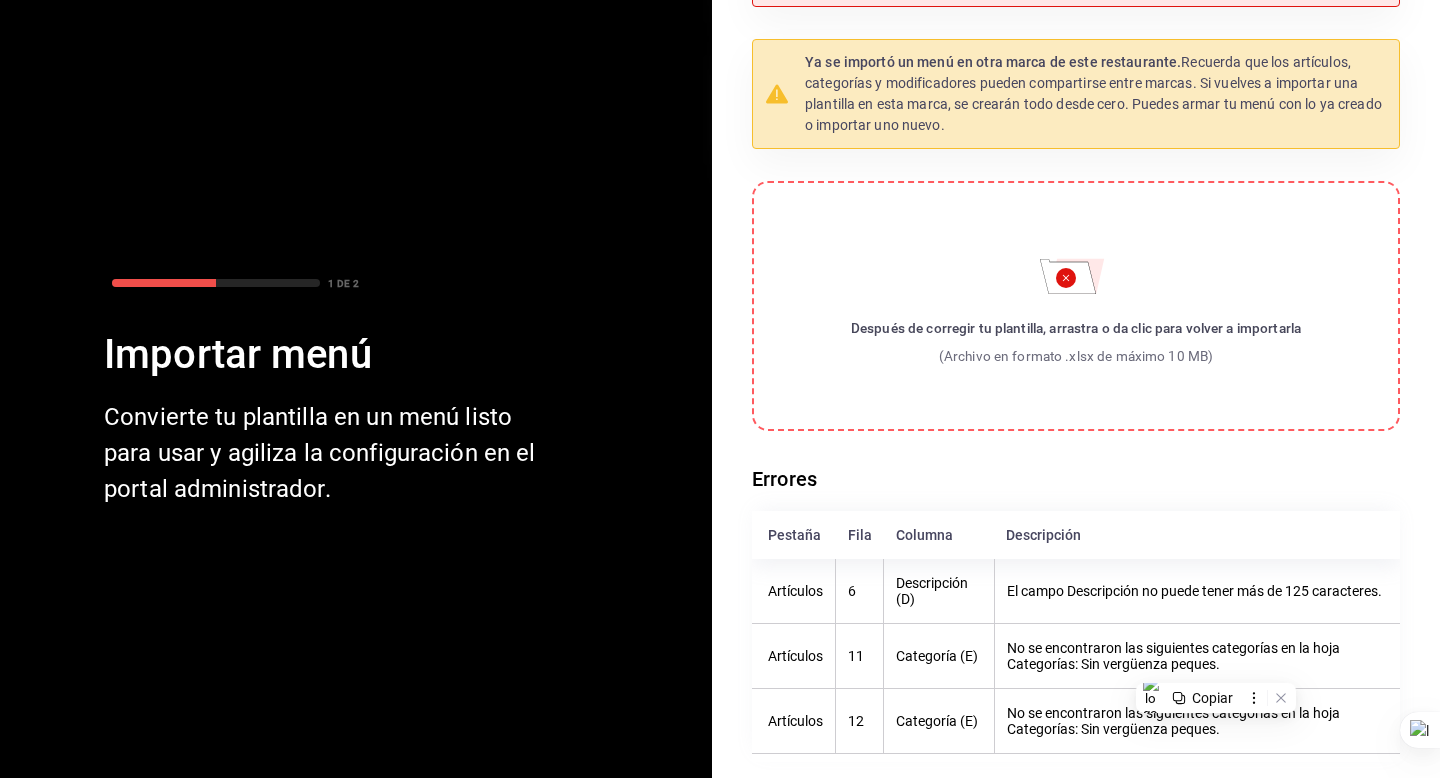 click 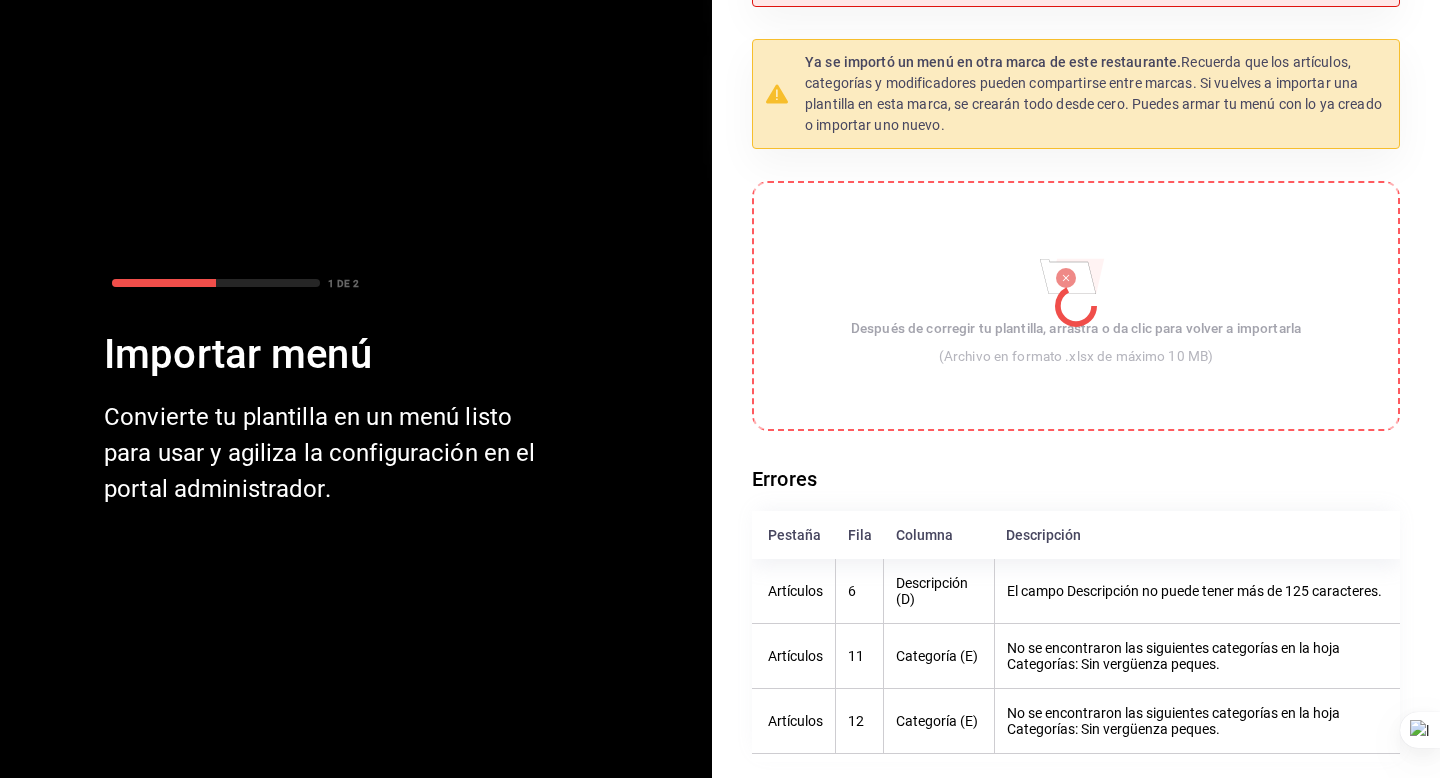 scroll, scrollTop: 0, scrollLeft: 0, axis: both 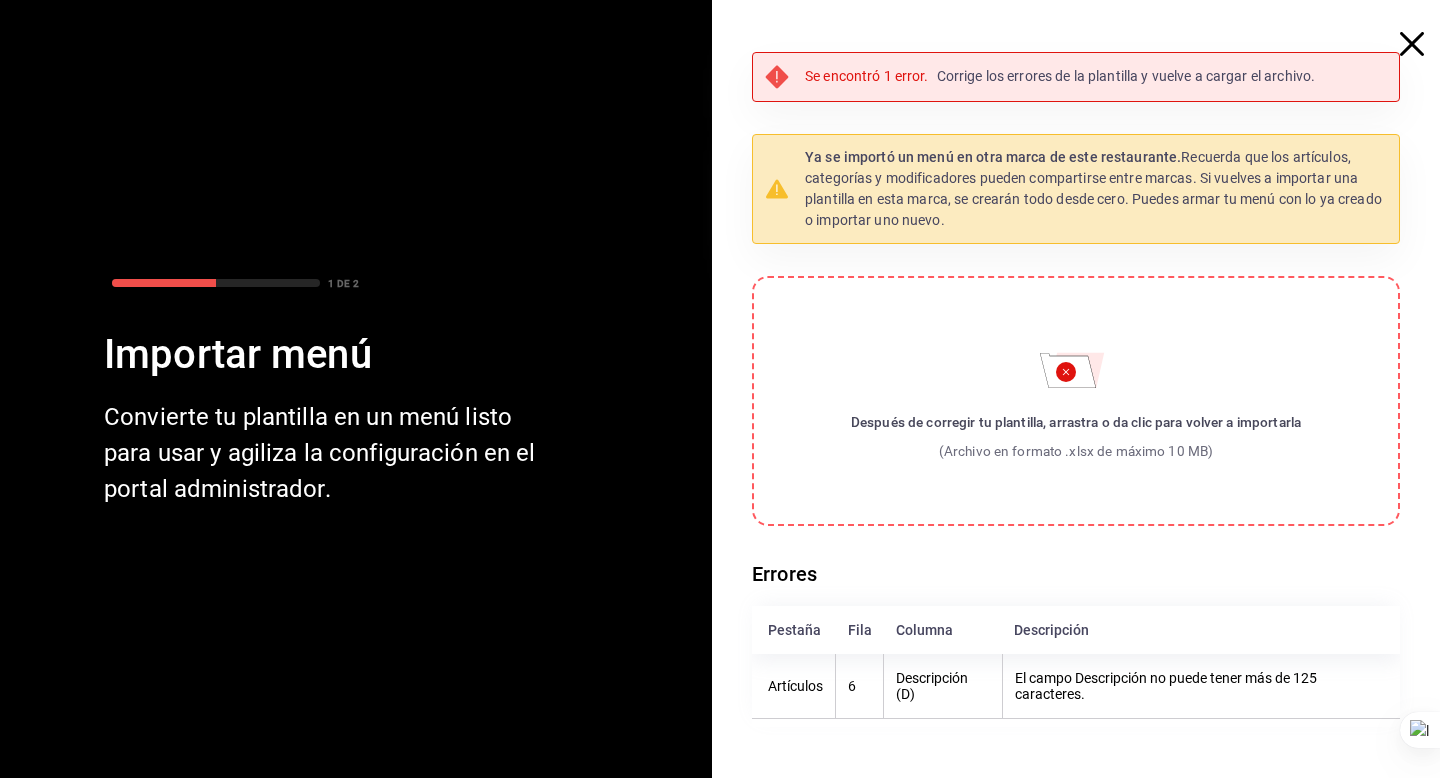 click on "Después de corregir tu plantilla, arrastra o da clic para volver a importarla (Archivo en formato .xlsx de máximo 10 MB)" at bounding box center (1076, 401) 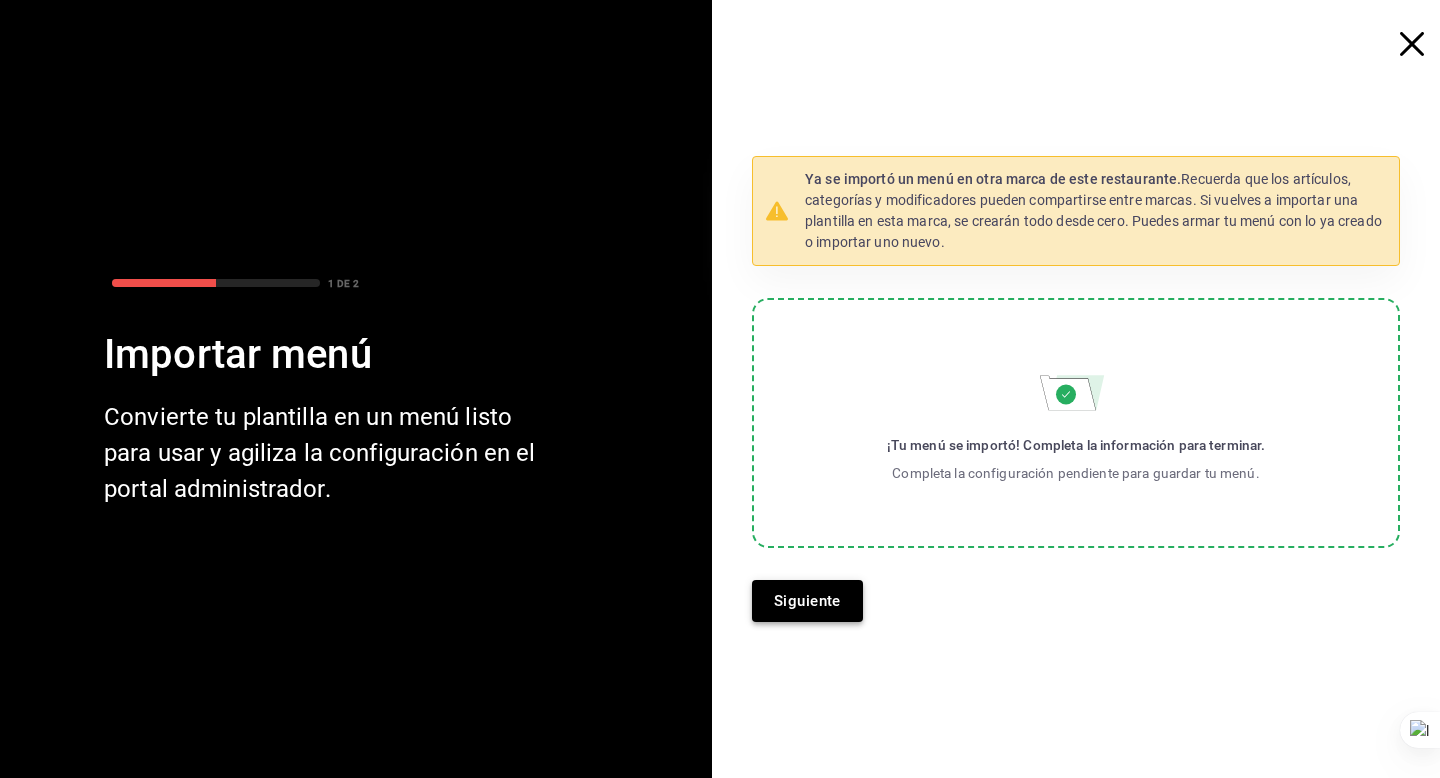 click on "Siguiente" at bounding box center [807, 601] 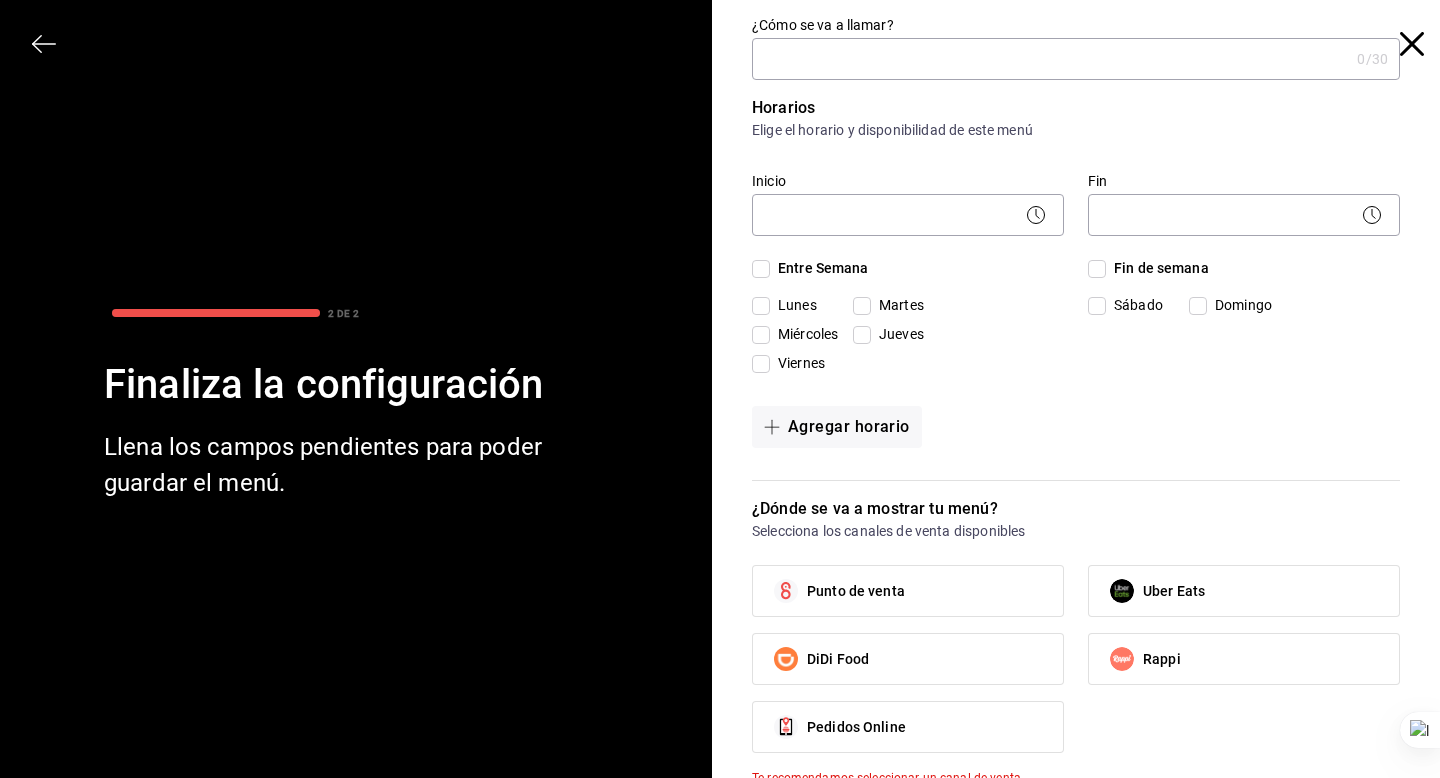 type on "S" 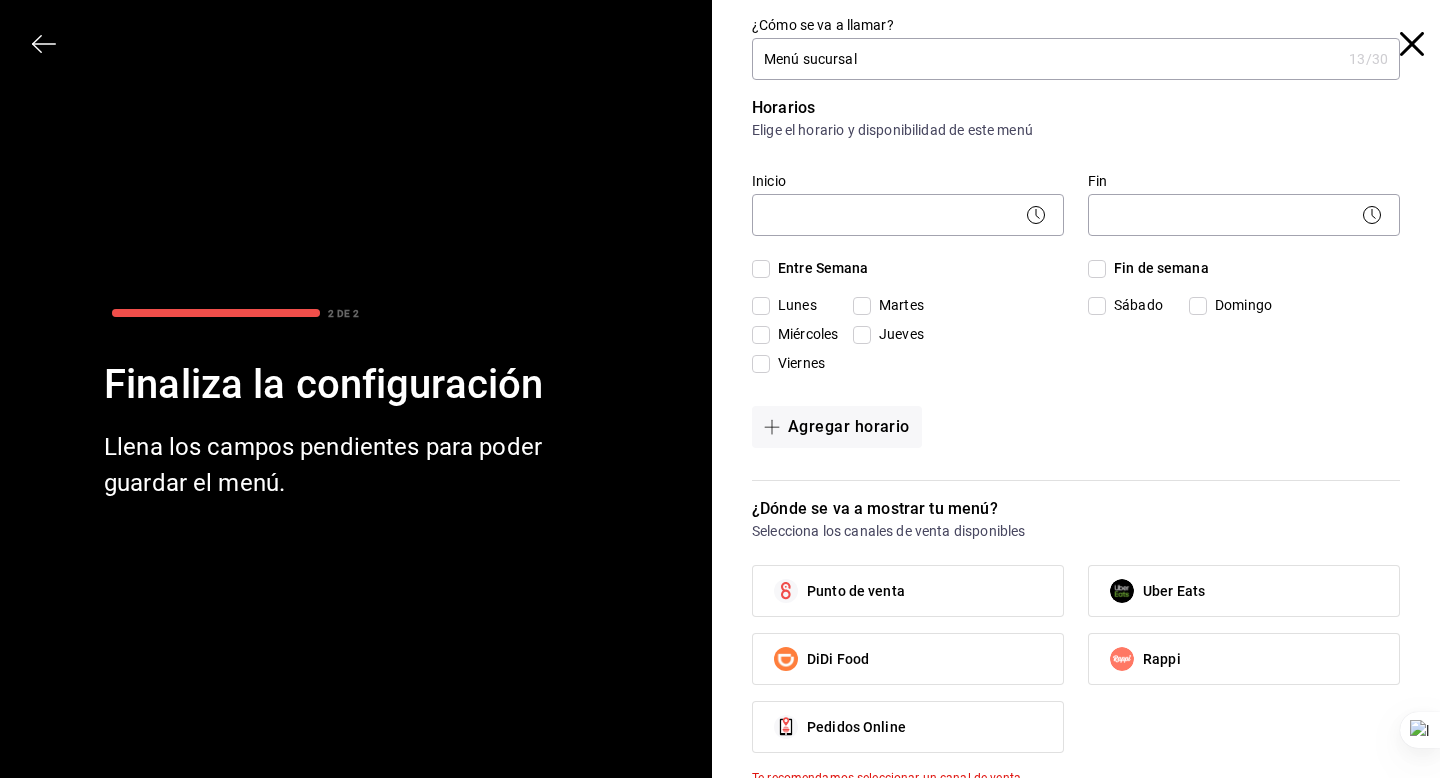 click on "Menú sucursal" at bounding box center [1046, 59] 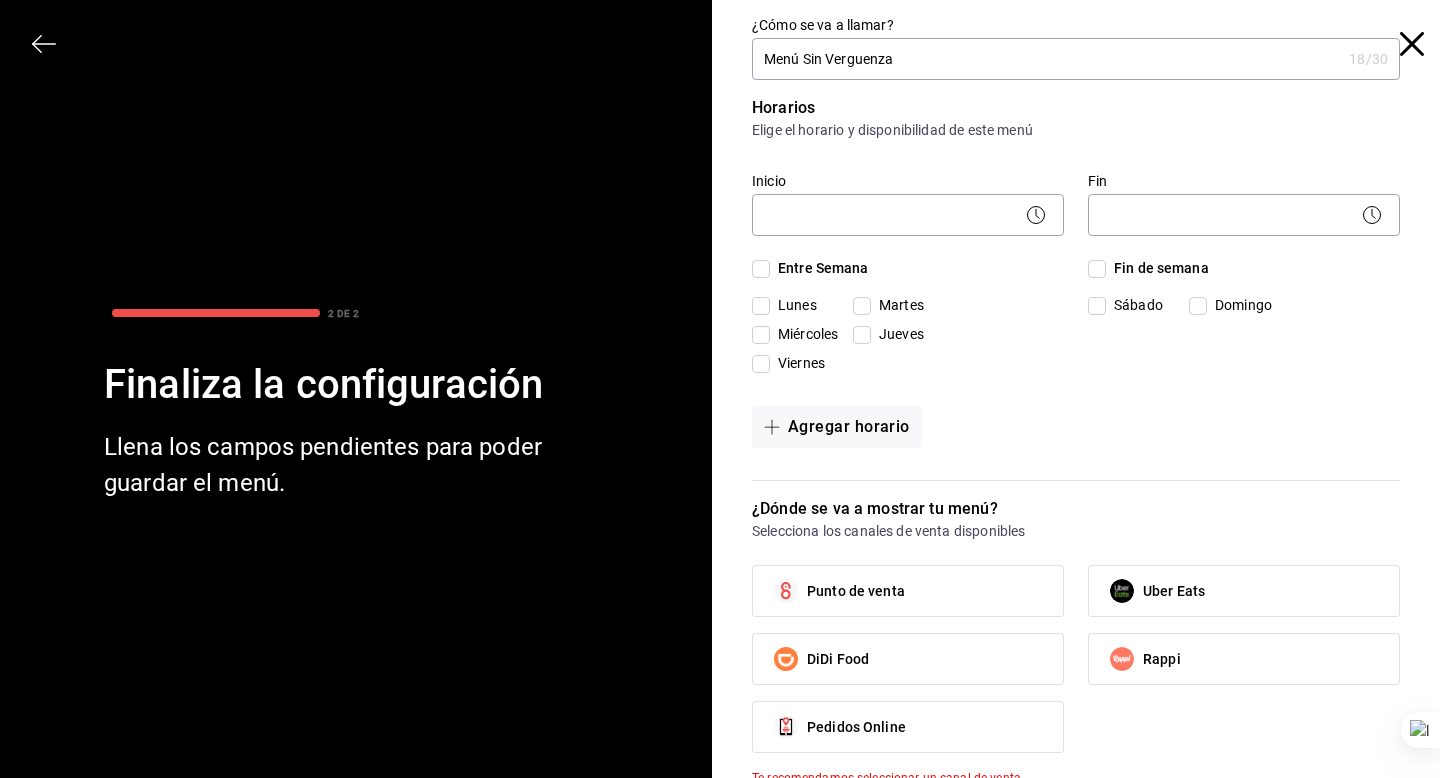 click on "Menú Sin Verguenza" at bounding box center (1046, 59) 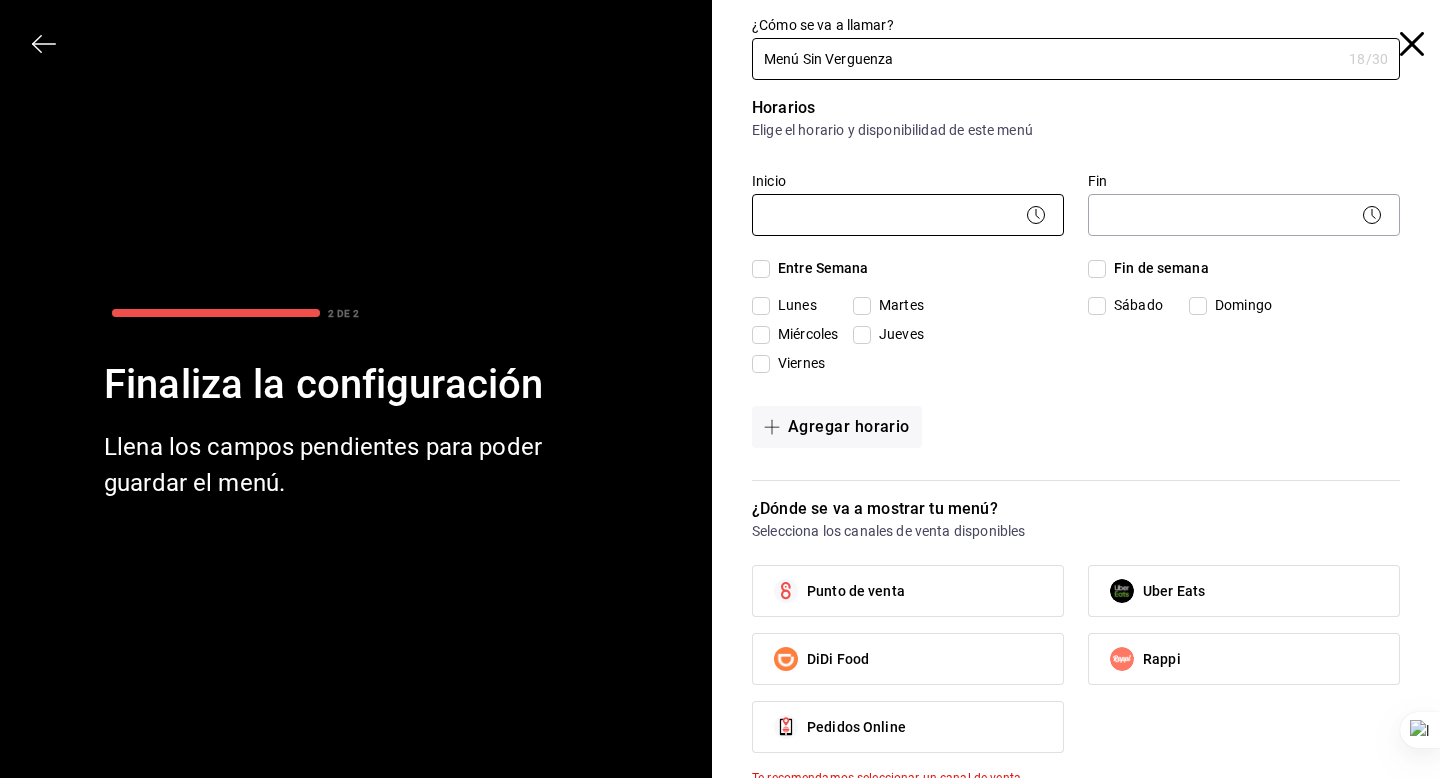 click on "Pregunta a Parrot AI Menú   Suscripción   Ayuda Recomienda Parrot   Super Admin Parrot   Sugerir nueva función   Organización - [BRAND] ([CITY]) Cambiar a sucursal Resumen Menús Categorías Artículos Grupos modificadores Resumen organización Agrega y edita los menús, las categorías, artículos y grupos modificadores  (existentes o nuevos) de manera  centralizada. ​ ​ Menú Importar menú Sin vergüenza Burgers - Borrador Importa la plantilla del menú Convierte tu plantilla en un menú listo para usar y agiliza la configuración en el portal administrador. Asegúrate de seleccionar la marca deseada. Descargar plantilla en blanco Importar plantilla de menú Descargar plantilla de ejemplo GANA 1 MES GRATIS EN TU SUSCRIPCIÓN AQUÍ ¿Recuerdas cómo empezó tu restaurante?
Hoy puedes ayudar a un colega a tener el mismo cambio que tú viviste.
Recomienda Parrot directamente desde tu Portal Administrador.
Es fácil y rápido.
🎁 Por cada restaurante que se una, ganas 1 mes gratis." at bounding box center (720, 389) 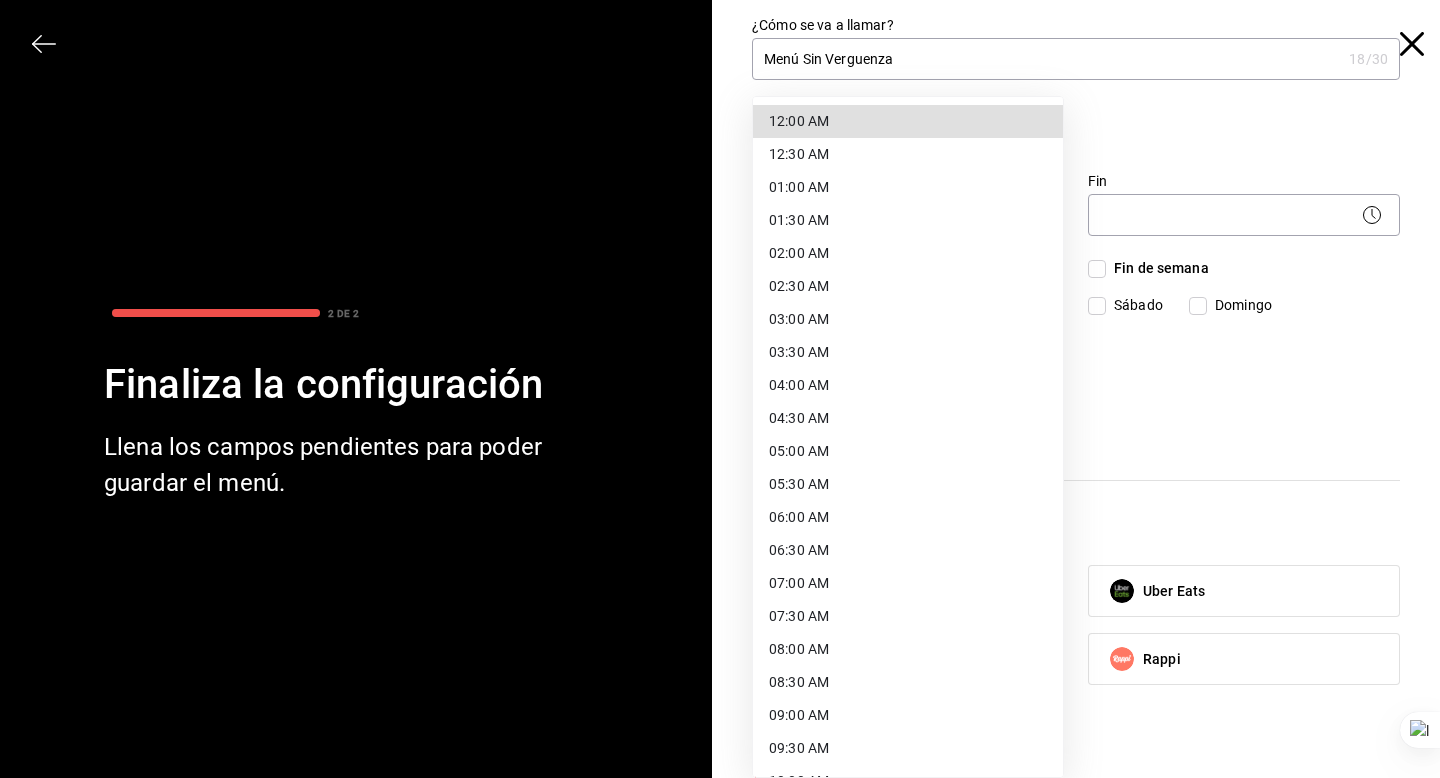 click at bounding box center (720, 389) 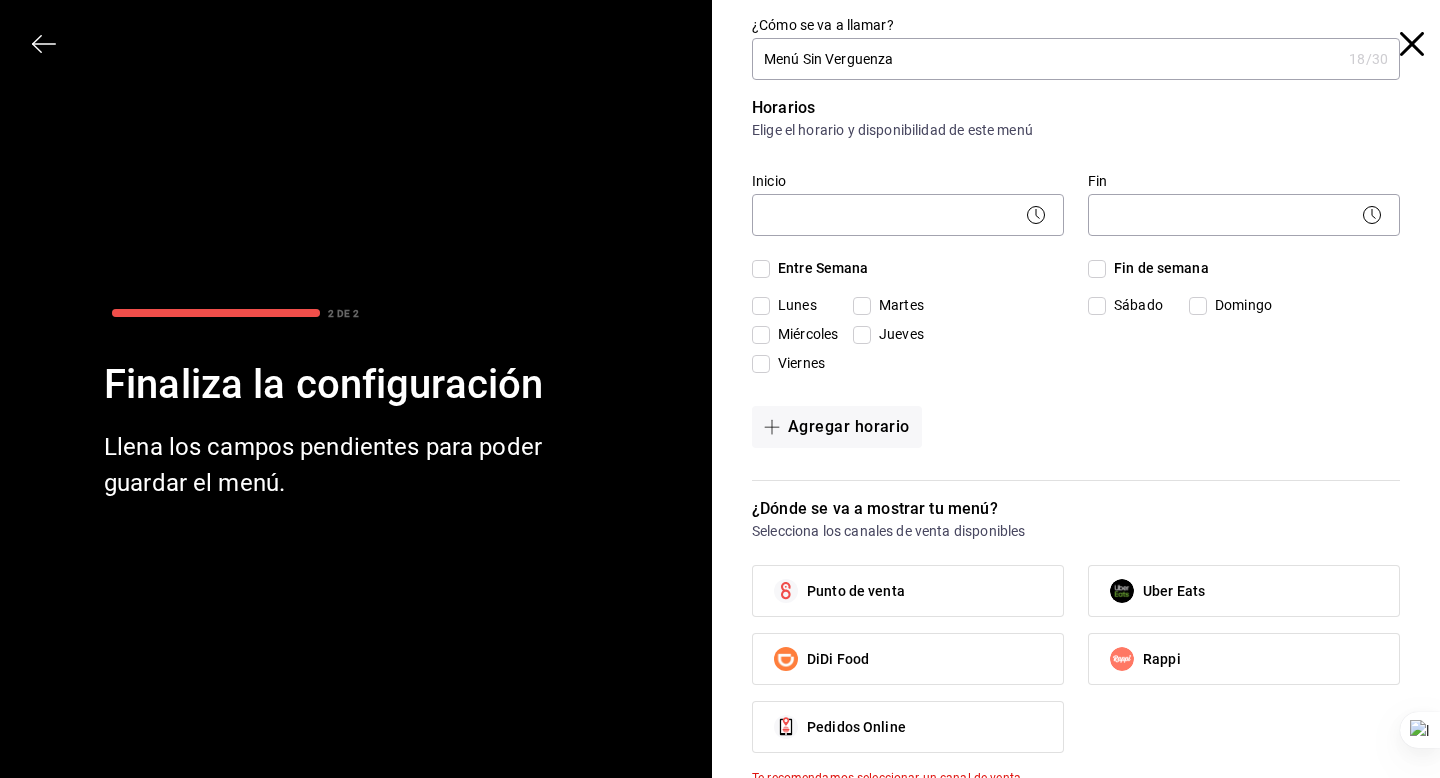 click on "Menú Sin Verguenza" at bounding box center [1046, 59] 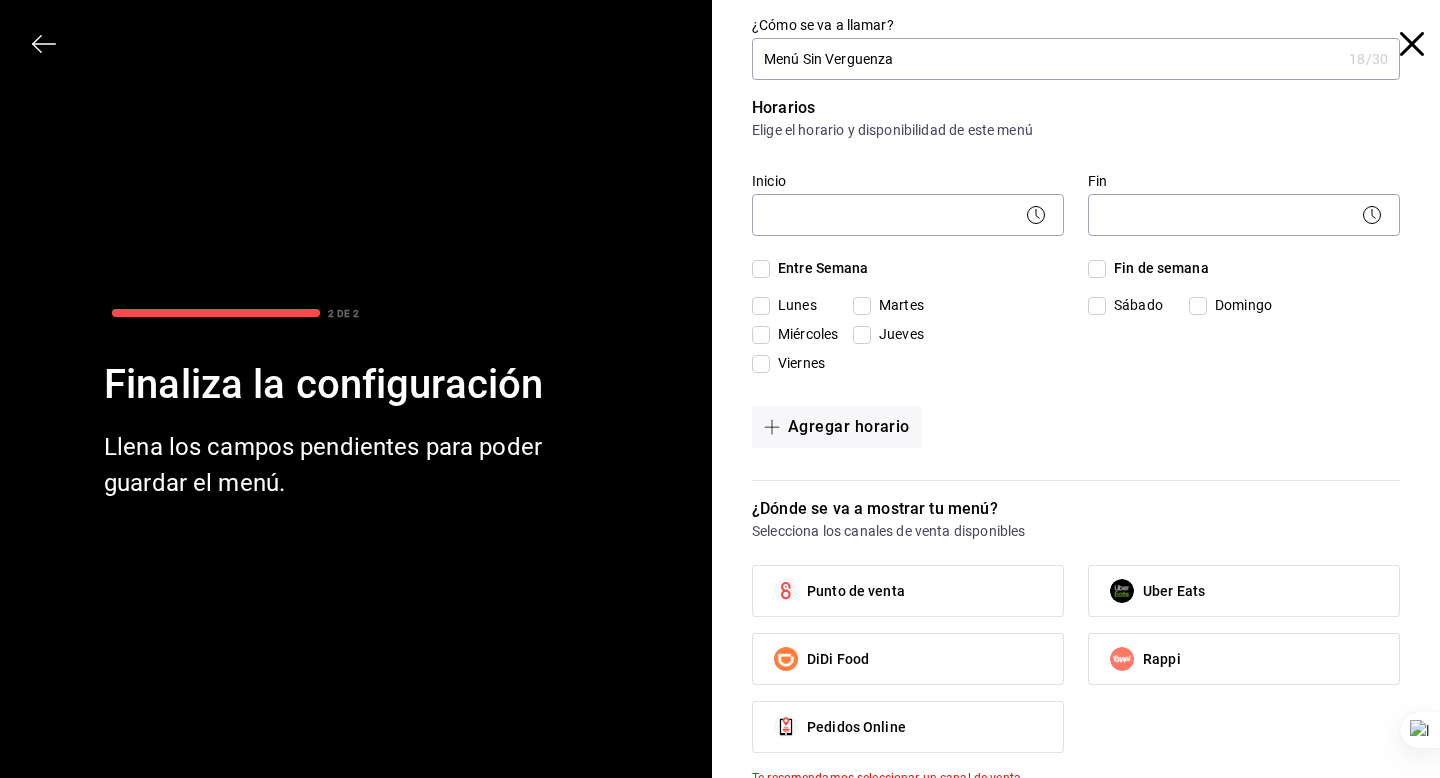 click on "Menú Sin Verguenza" at bounding box center [1046, 59] 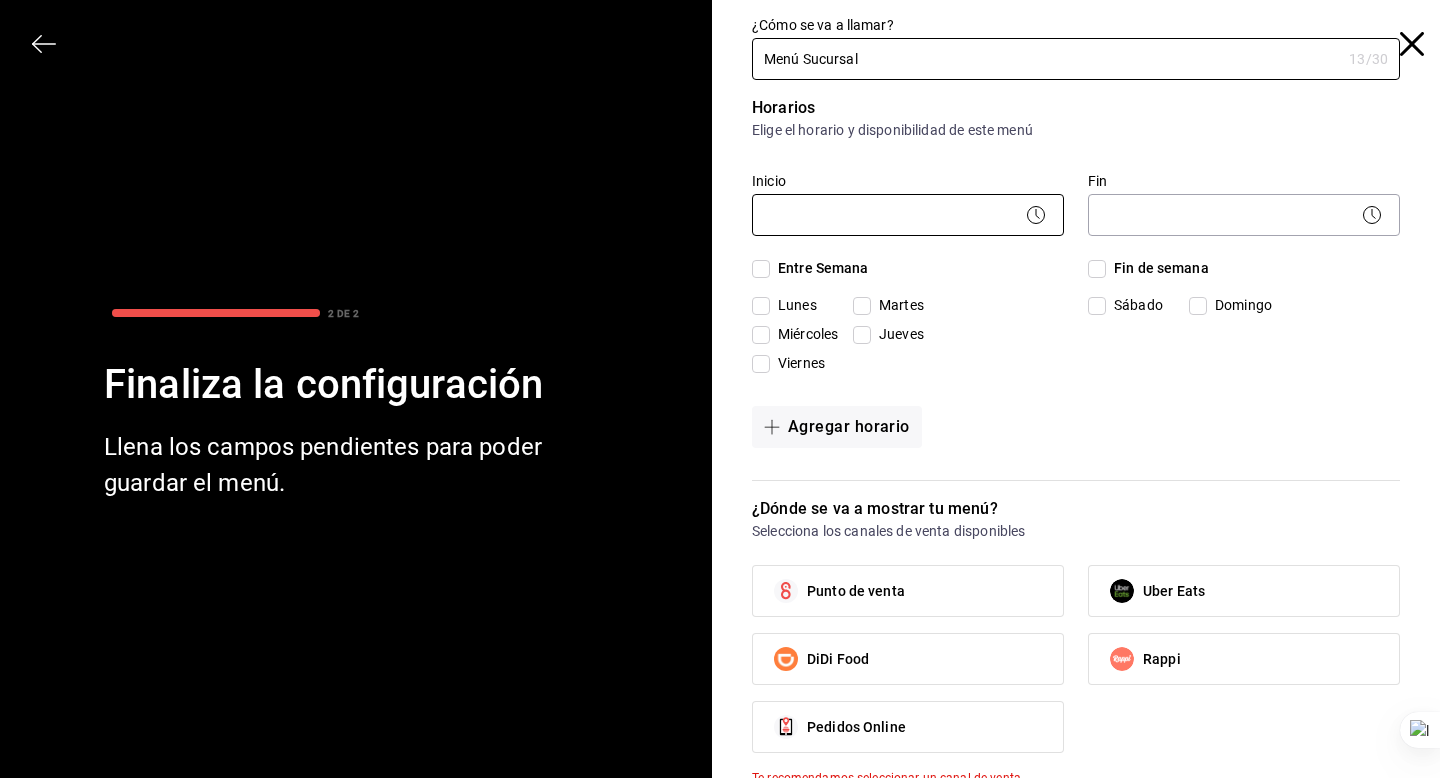 type on "Menú Sucursal" 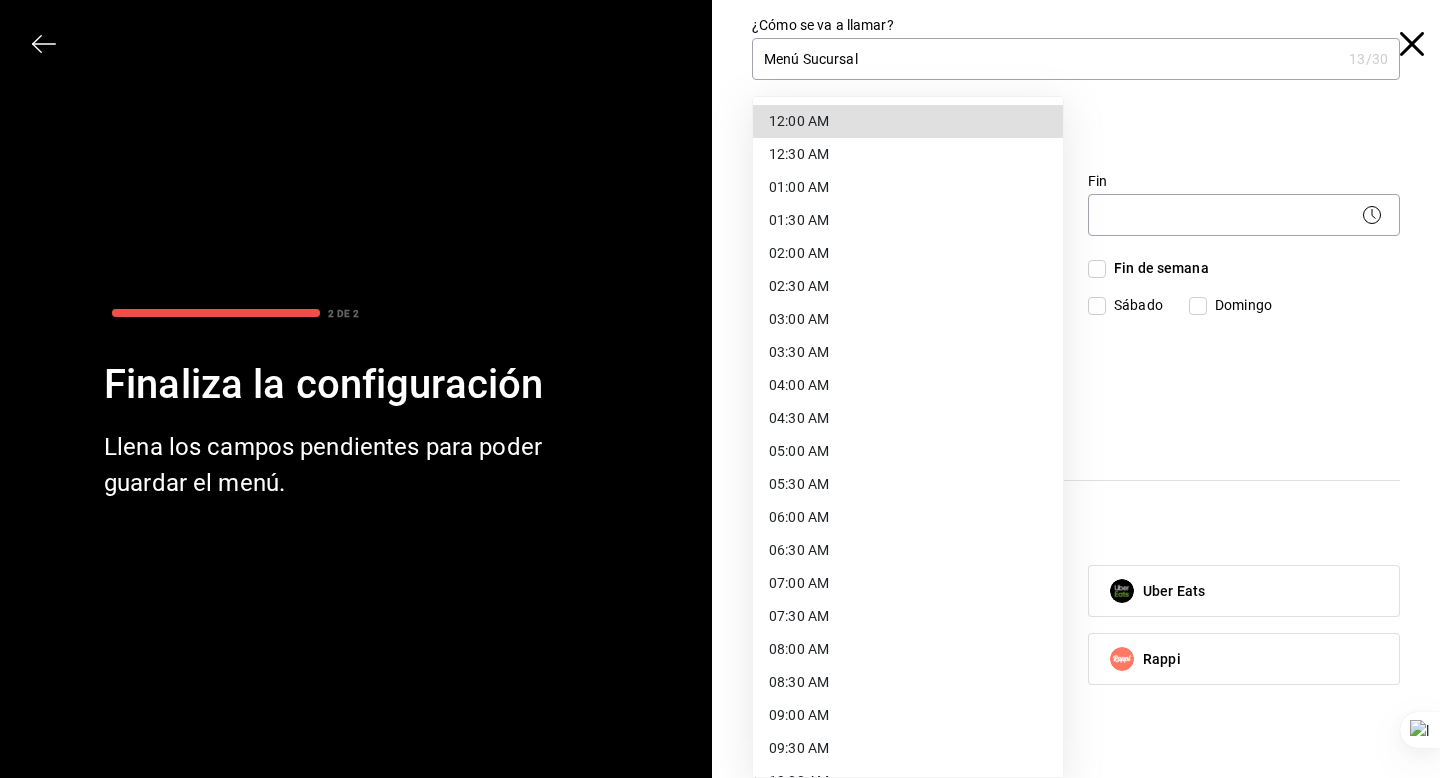 click on "Pregunta a Parrot AI Menú   Suscripción   Ayuda Recomienda Parrot   Super Admin Parrot   Sugerir nueva función   Organización - [BRAND] ([CITY]) Cambiar a sucursal Resumen Menús Categorías Artículos Grupos modificadores Resumen organización Agrega y edita los menús, las categorías, artículos y grupos modificadores  (existentes o nuevos) de manera  centralizada. ​ ​ Menú Importar menú Sin vergüenza Burgers - Borrador Importa la plantilla del menú Convierte tu plantilla en un menú listo para usar y agiliza la configuración en el portal administrador. Asegúrate de seleccionar la marca deseada. Descargar plantilla en blanco Importar plantilla de menú Descargar plantilla de ejemplo GANA 1 MES GRATIS EN TU SUSCRIPCIÓN AQUÍ ¿Recuerdas cómo empezó tu restaurante?
Hoy puedes ayudar a un colega a tener el mismo cambio que tú viviste.
Recomienda Parrot directamente desde tu Portal Administrador.
Es fácil y rápido.
🎁 Por cada restaurante que se una, ganas 1 mes gratis." at bounding box center (720, 389) 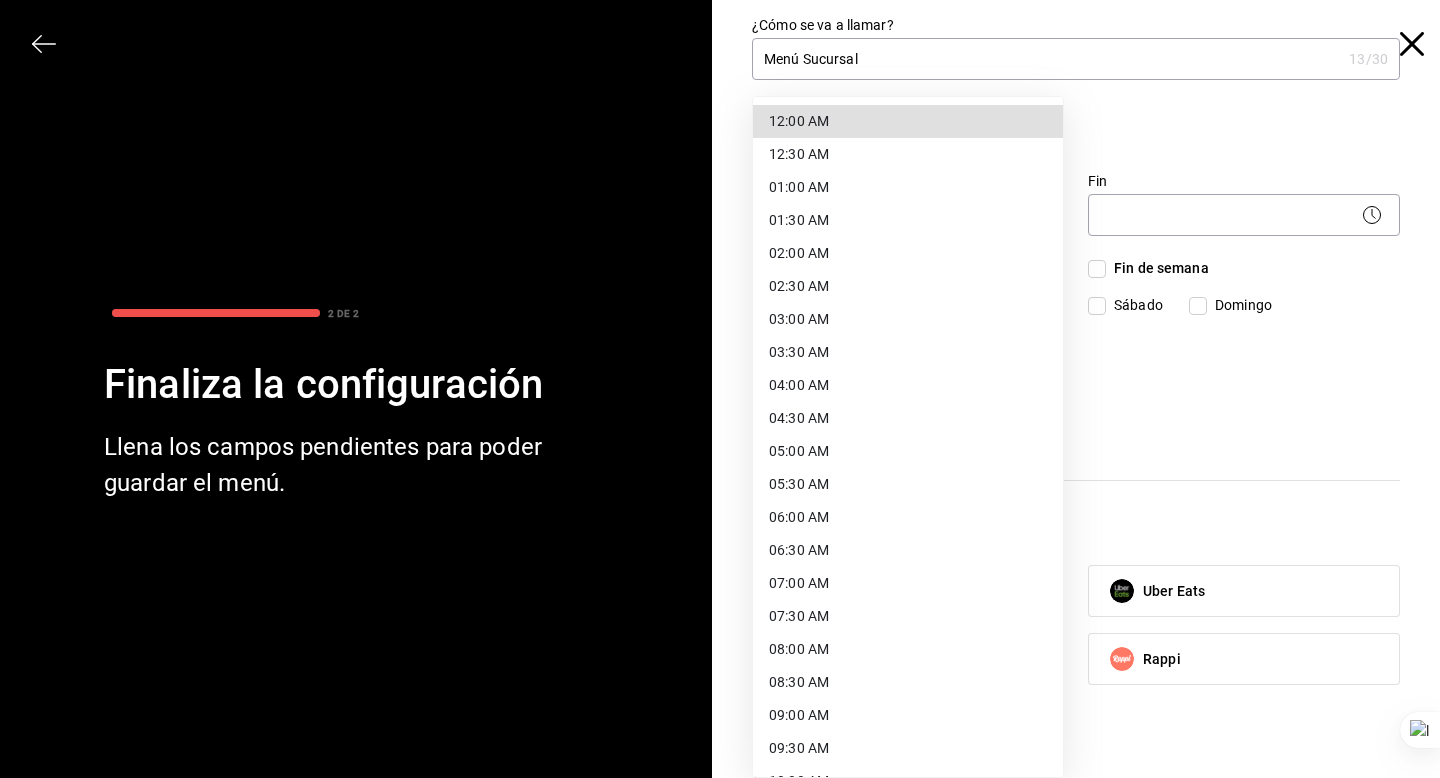 click on "12:00 AM" at bounding box center (908, 121) 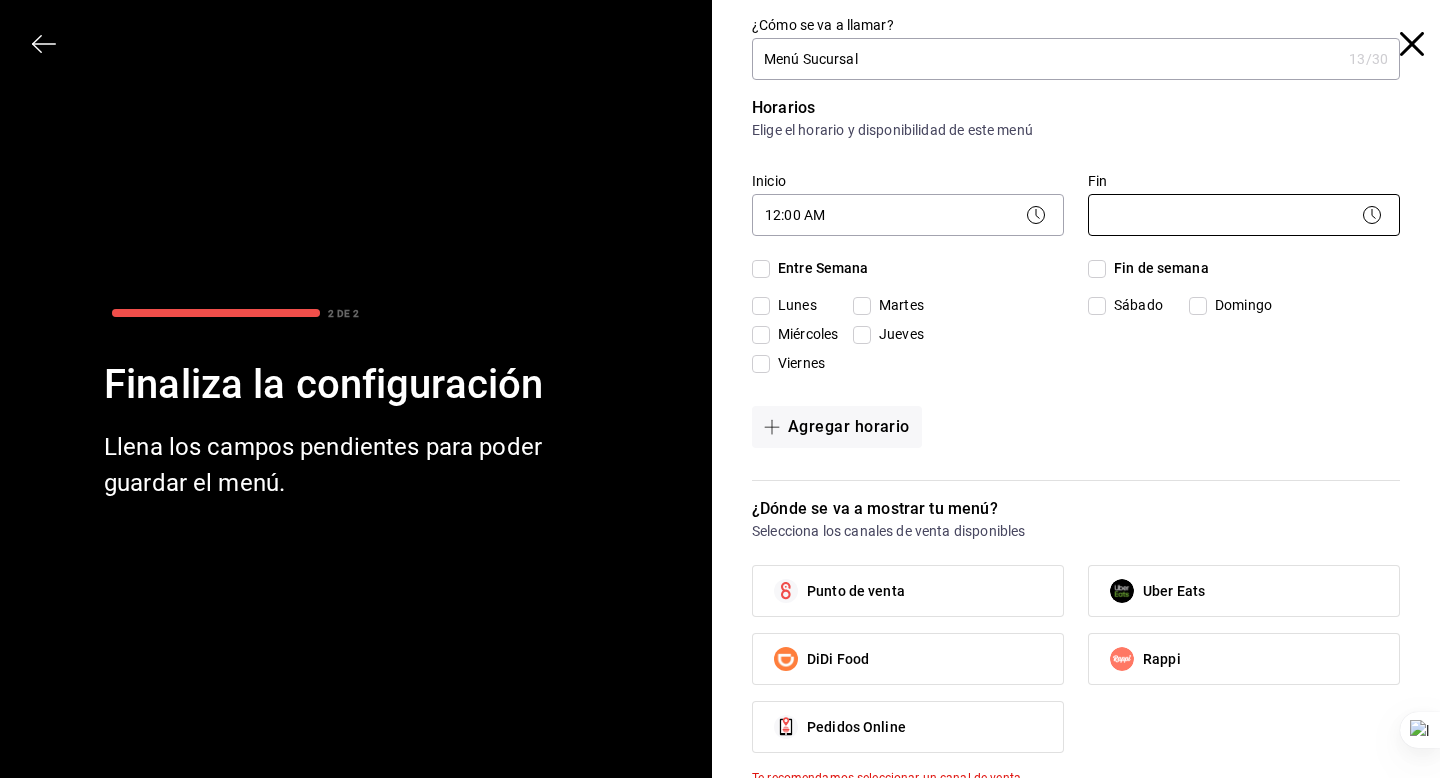 click on "Pregunta a Parrot AI Menú   Suscripción   Ayuda Recomienda Parrot   Super Admin Parrot   Sugerir nueva función   Organización - [BRAND] ([CITY]) Cambiar a sucursal Resumen Menús Categorías Artículos Grupos modificadores Resumen organización Agrega y edita los menús, las categorías, artículos y grupos modificadores  (existentes o nuevos) de manera  centralizada. ​ ​ Menú Importar menú Sin vergüenza Burgers - Borrador Importa la plantilla del menú Convierte tu plantilla en un menú listo para usar y agiliza la configuración en el portal administrador. Asegúrate de seleccionar la marca deseada. Descargar plantilla en blanco Importar plantilla de menú Descargar plantilla de ejemplo GANA 1 MES GRATIS EN TU SUSCRIPCIÓN AQUÍ ¿Recuerdas cómo empezó tu restaurante?
Hoy puedes ayudar a un colega a tener el mismo cambio que tú viviste.
Recomienda Parrot directamente desde tu Portal Administrador.
Es fácil y rápido.
🎁 Por cada restaurante que se una, ganas 1 mes gratis." at bounding box center (720, 389) 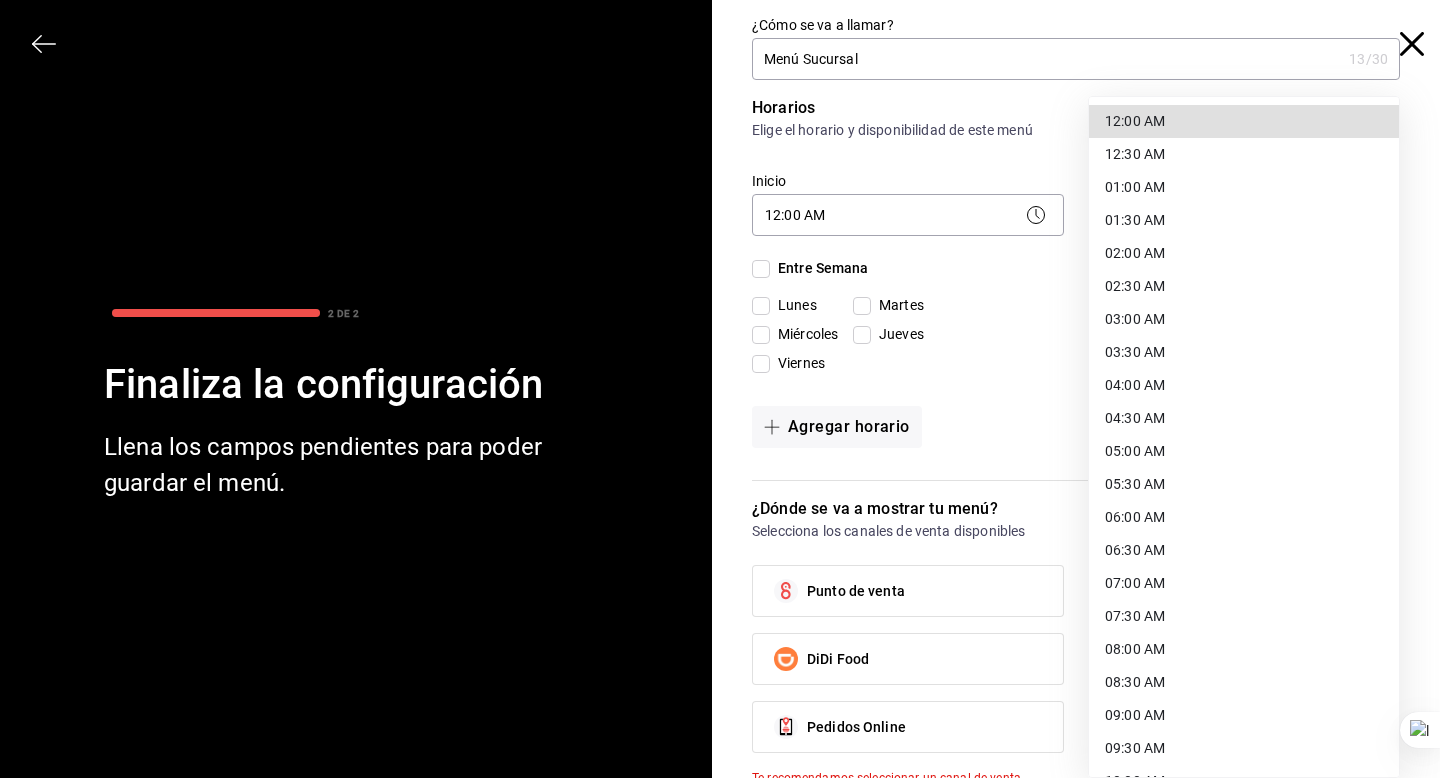 scroll, scrollTop: 953, scrollLeft: 0, axis: vertical 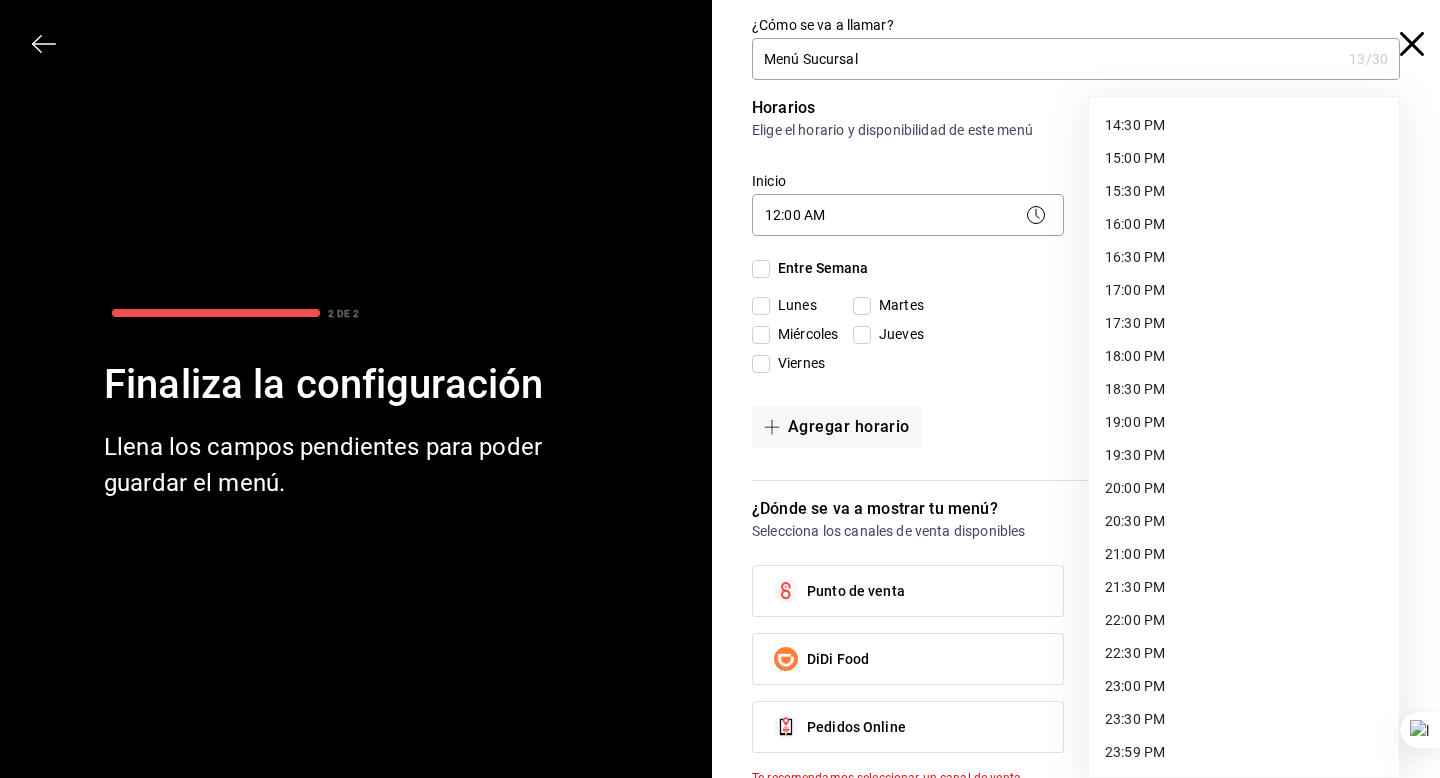 click on "23:59 PM" at bounding box center [1244, 752] 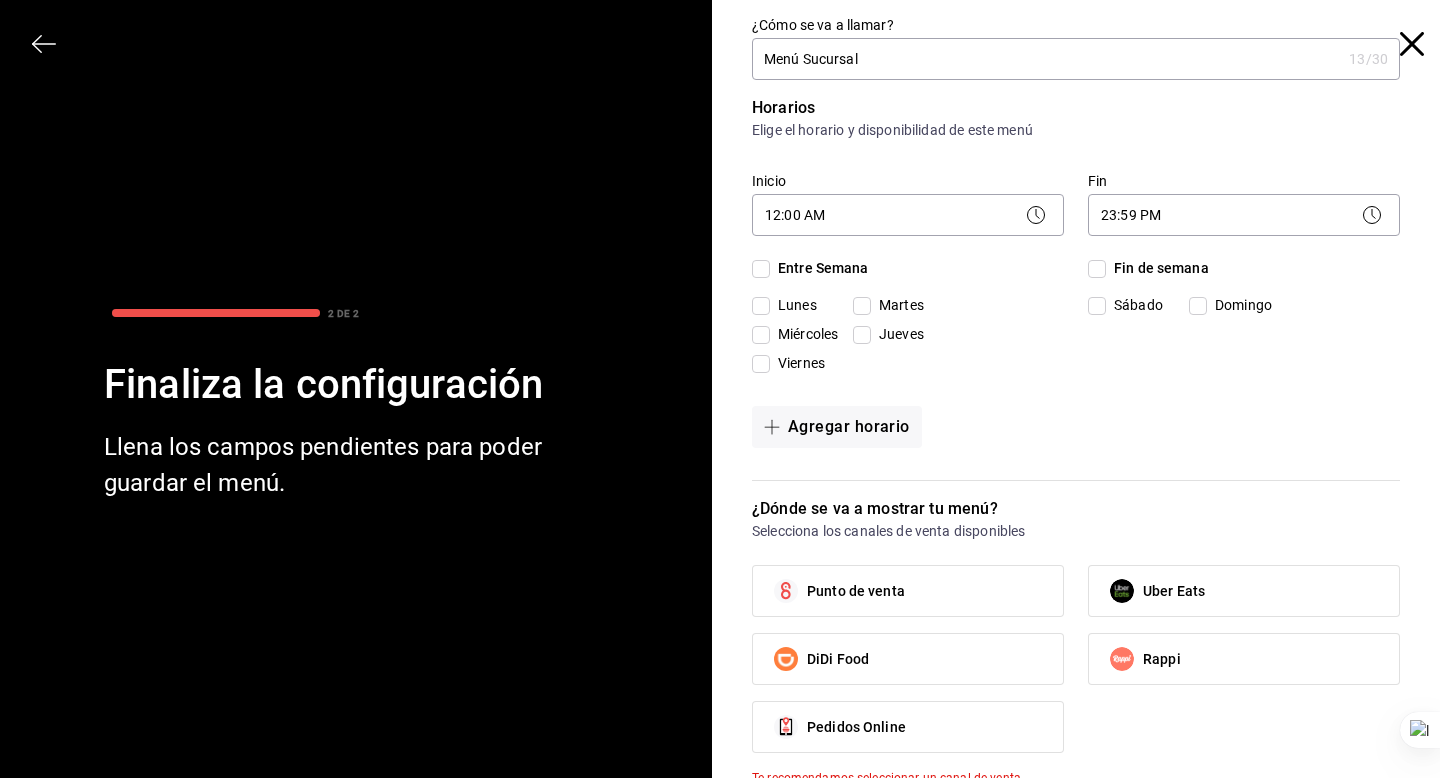 click on "Entre Semana" at bounding box center [819, 268] 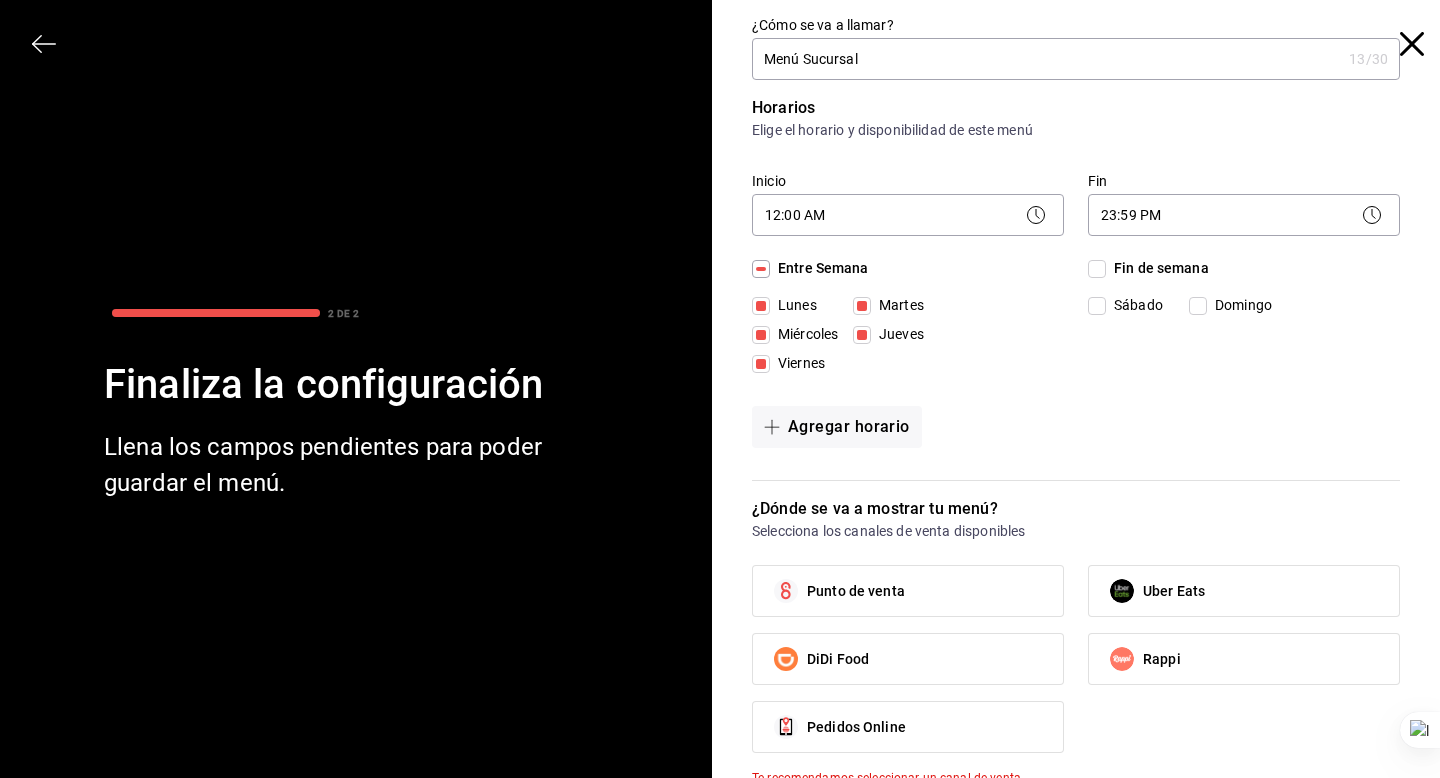 click on "Fin de semana" at bounding box center [1097, 269] 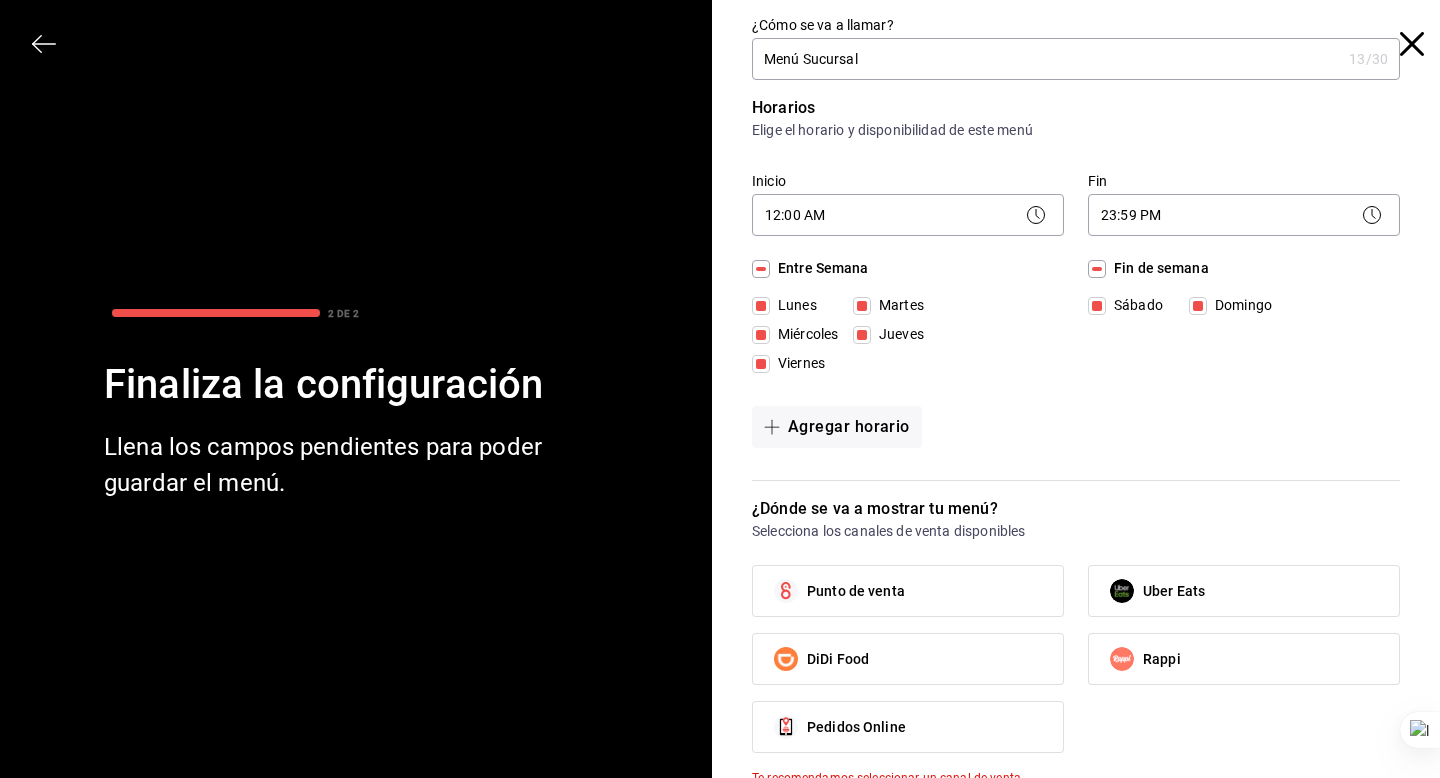 click on "¿Dónde se va a mostrar tu menú? Selecciona los canales de venta disponibles Punto de venta Uber Eats DiDi Food Rappi Pedidos Online Te recomendamos seleccionar un canal de venta." at bounding box center [1076, 642] 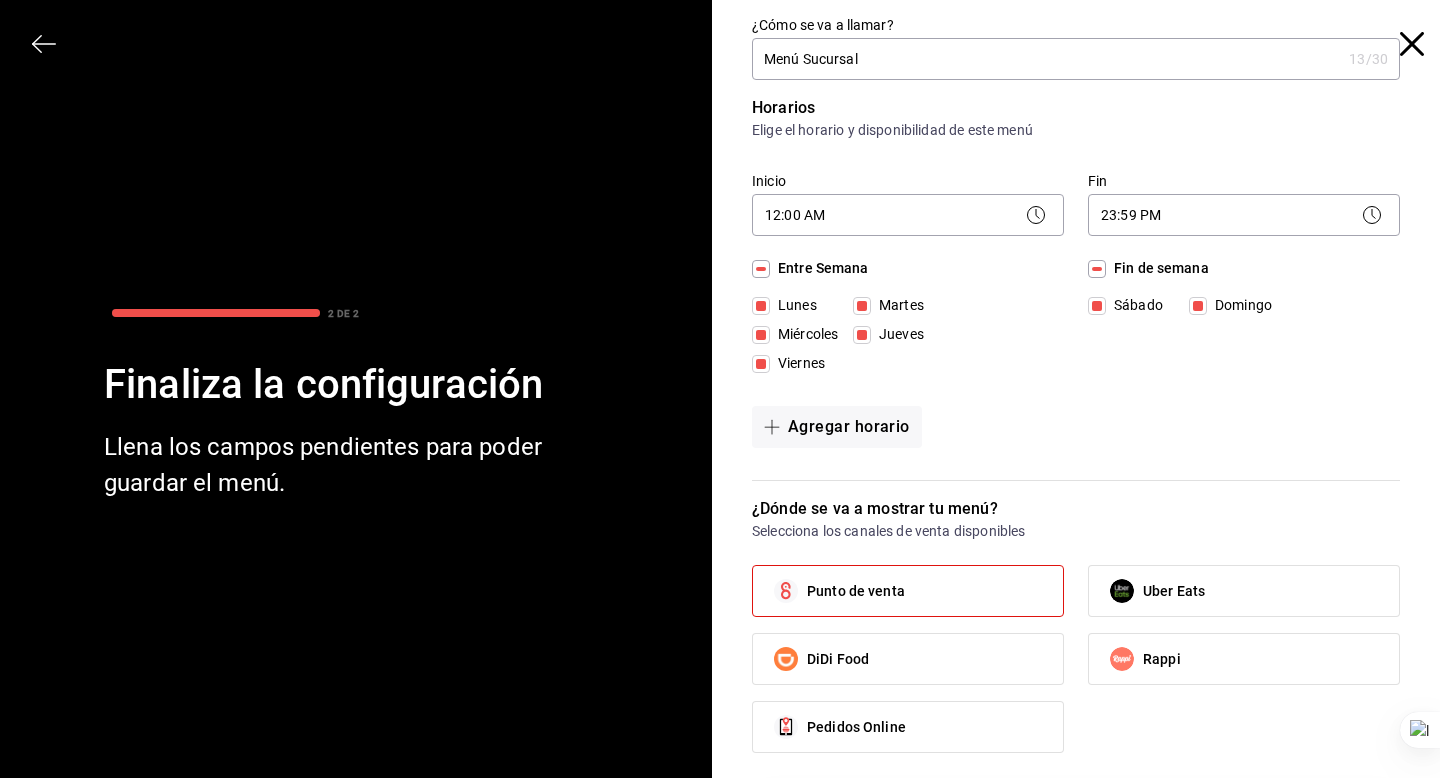 scroll, scrollTop: 149, scrollLeft: 0, axis: vertical 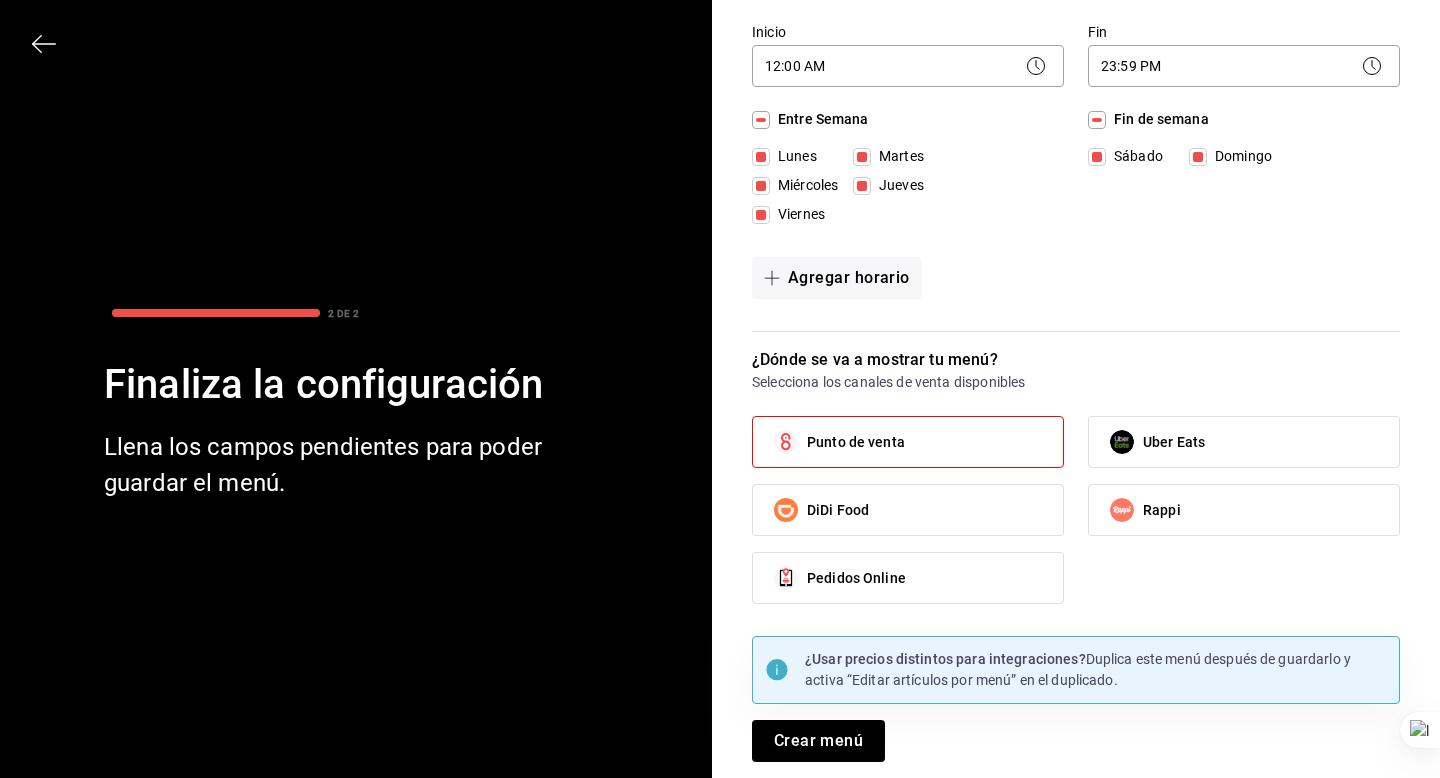 click on "¿Cómo se va a llamar? Menú Sucursal 13 /30 ¿Cómo se va a llamar? Horarios Elige el horario y disponibilidad de este menú Inicio 12:00 AM 00:00 Fin 23:59 PM 23:59 Entre Semana Lunes Martes Miércoles Jueves Viernes Fin de semana Sábado Domingo Agregar horario ¿Dónde se va a mostrar tu menú? Selecciona los canales de venta disponibles Punto de venta Uber Eats DiDi Food Rappi Pedidos Online ¿Usar precios distintos para integraciones?   Duplica este menú después de guardarlo y activa “Editar artículos por menú” en el duplicado. Crear menú" at bounding box center [1084, 322] 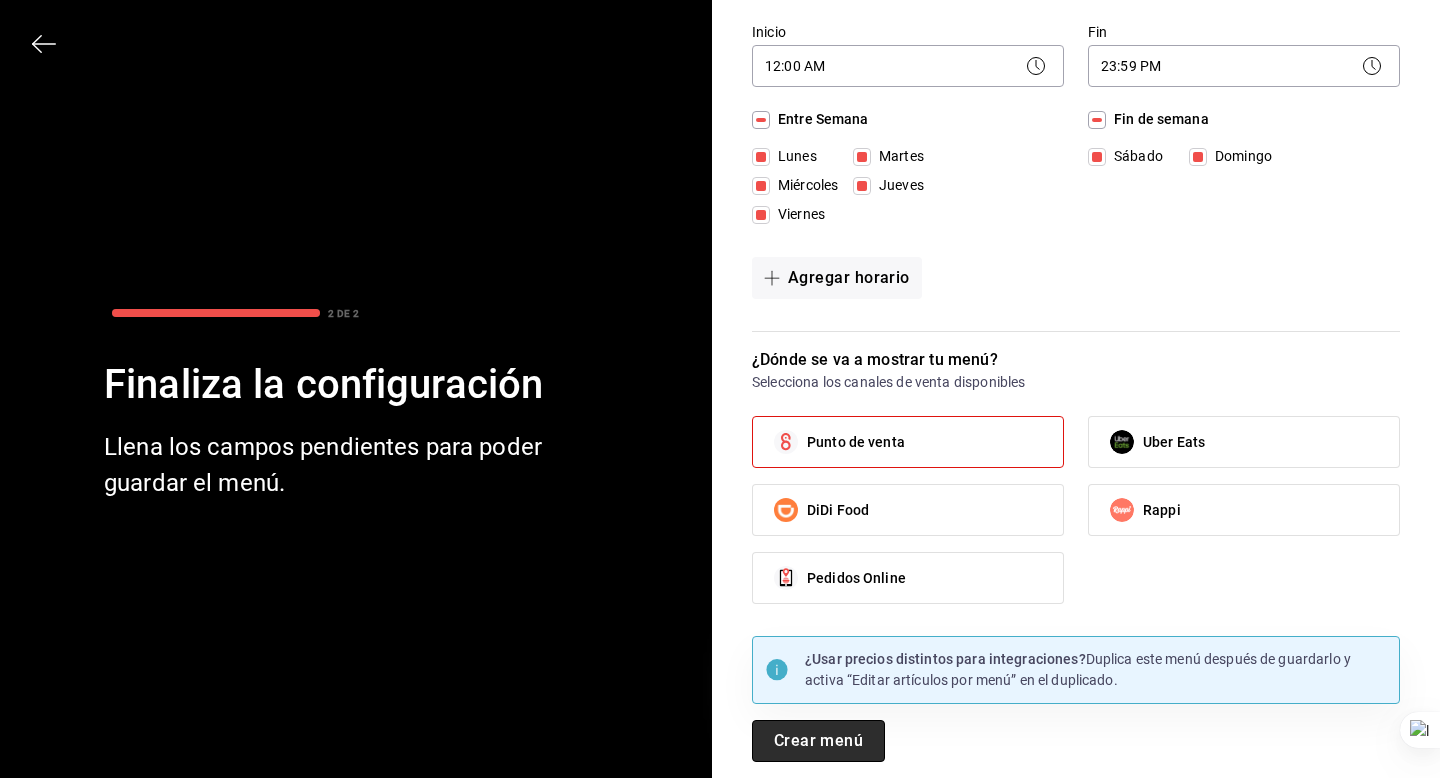click on "Crear menú" at bounding box center [818, 741] 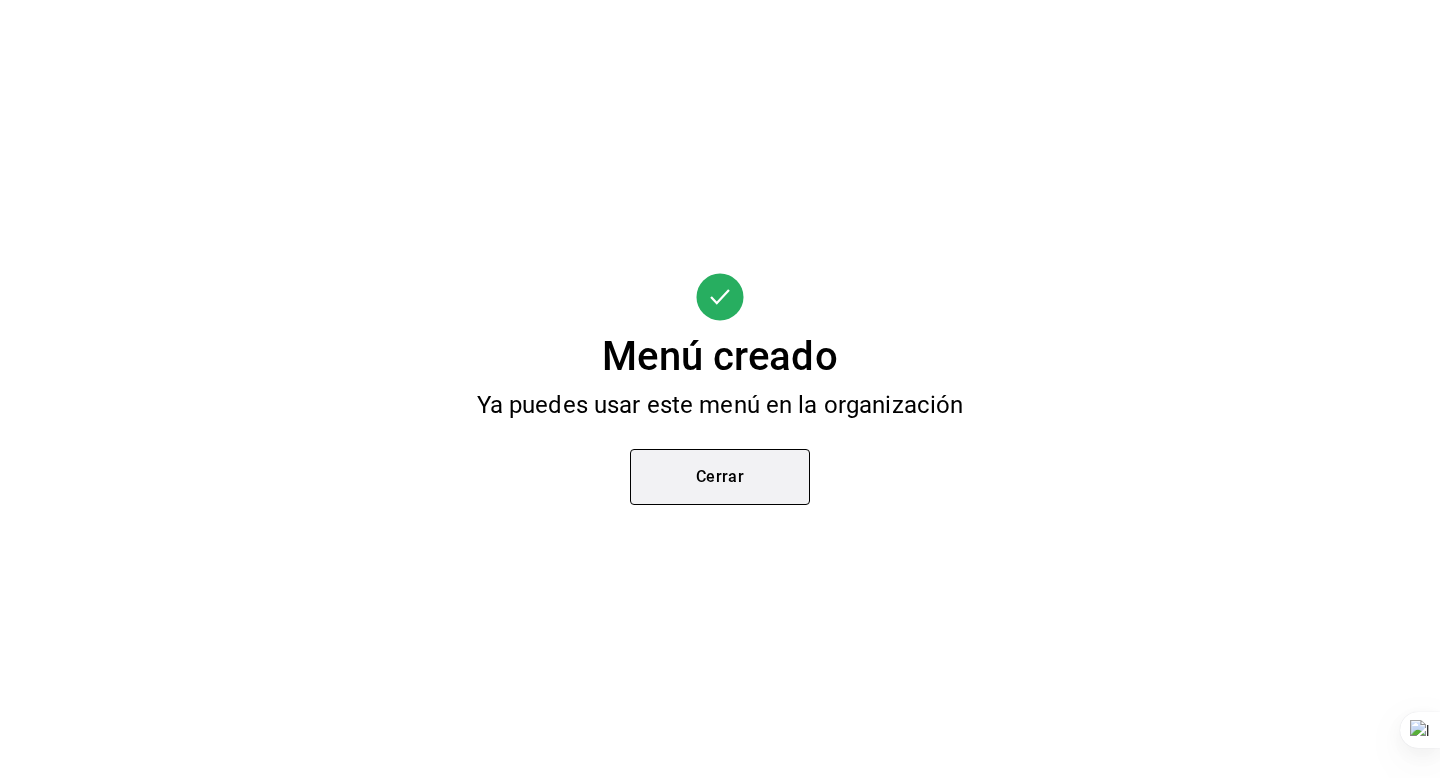 click on "Cerrar" at bounding box center [720, 477] 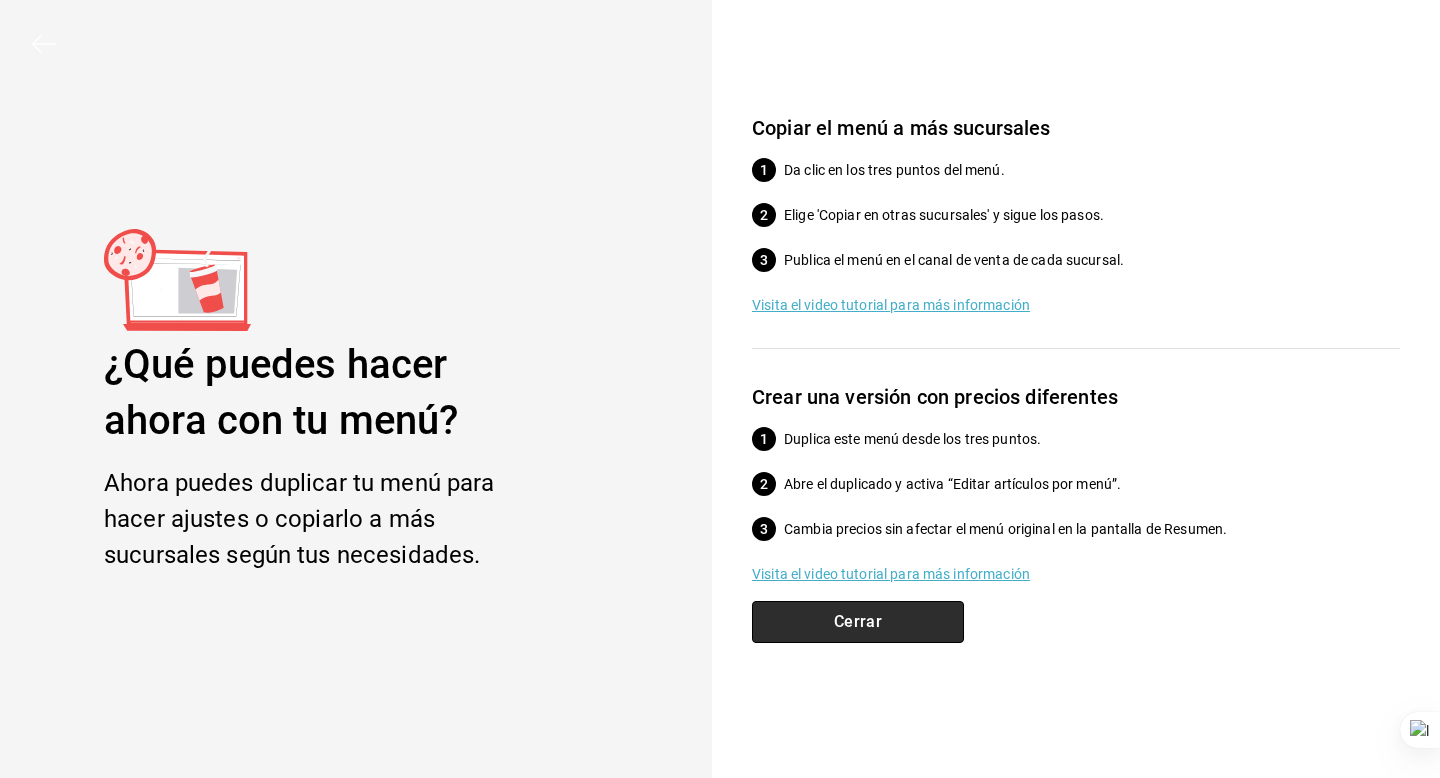 click on "Cerrar" at bounding box center [858, 622] 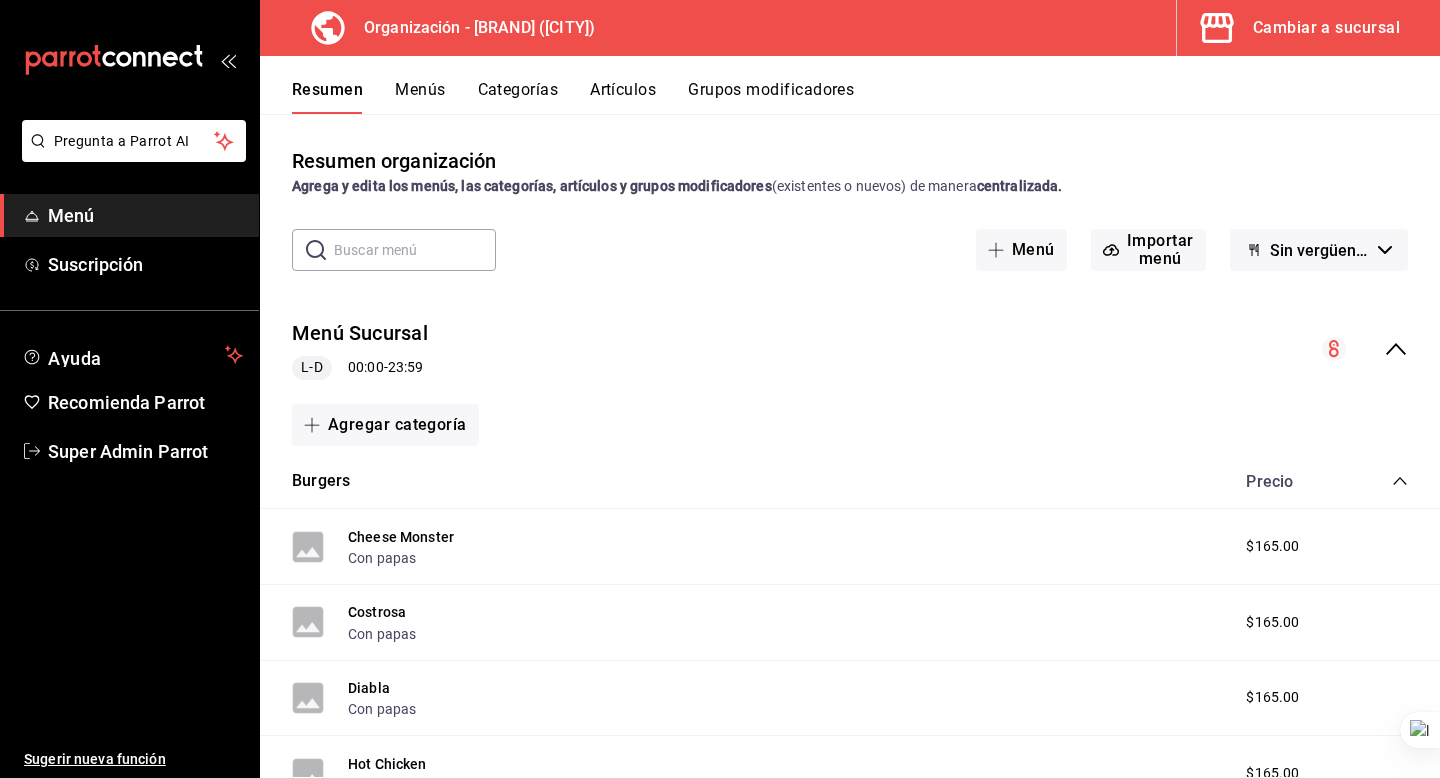 click on "Menús" at bounding box center (420, 97) 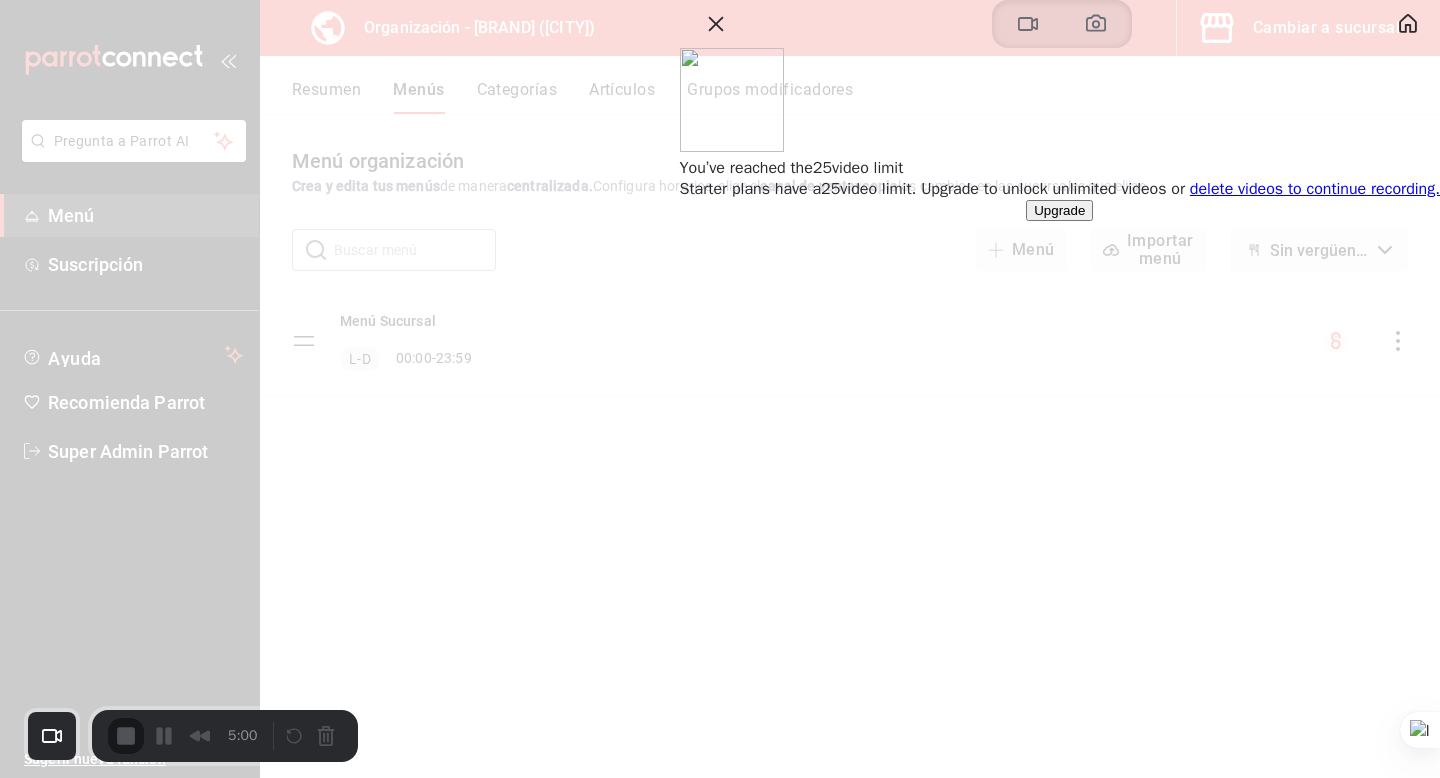 click at bounding box center (1060, 24) 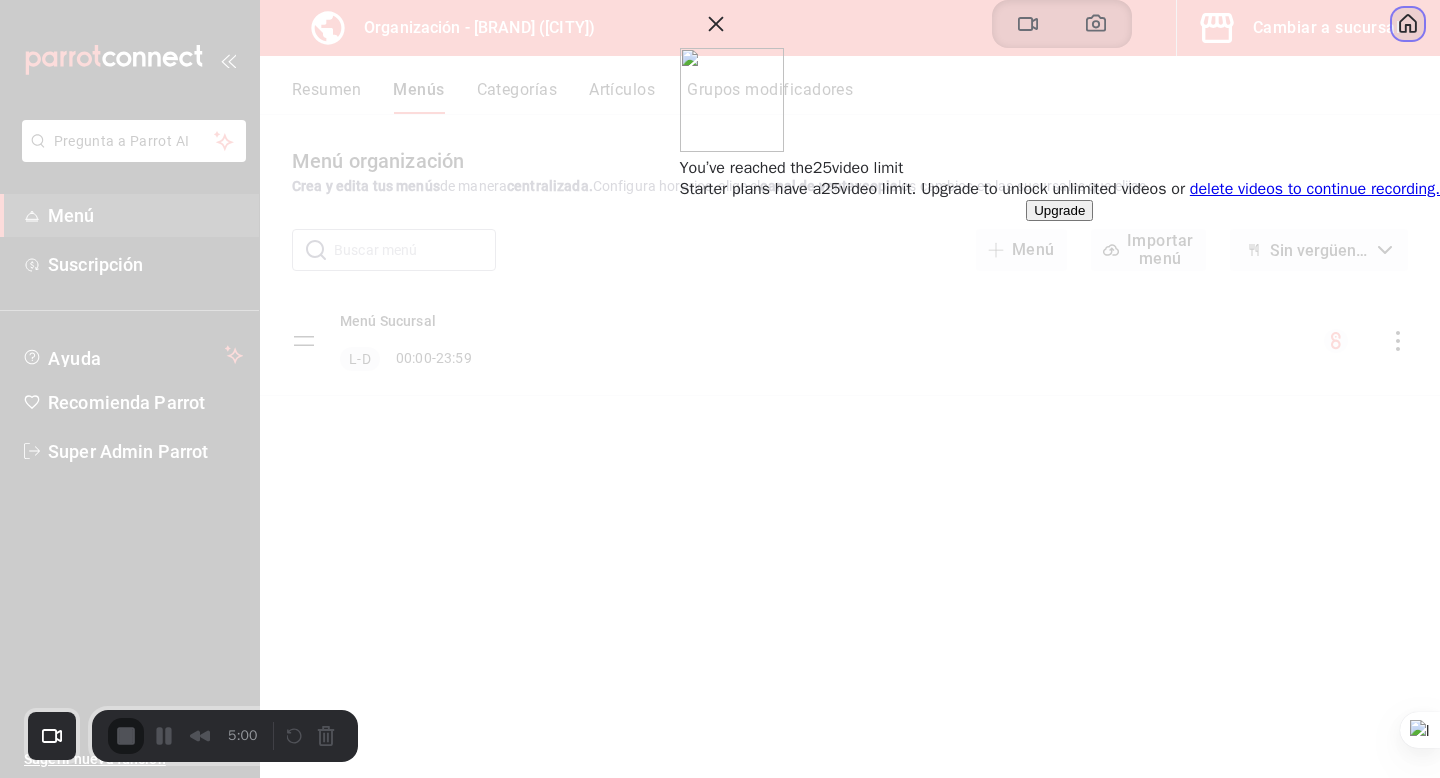 click at bounding box center (1408, 24) 